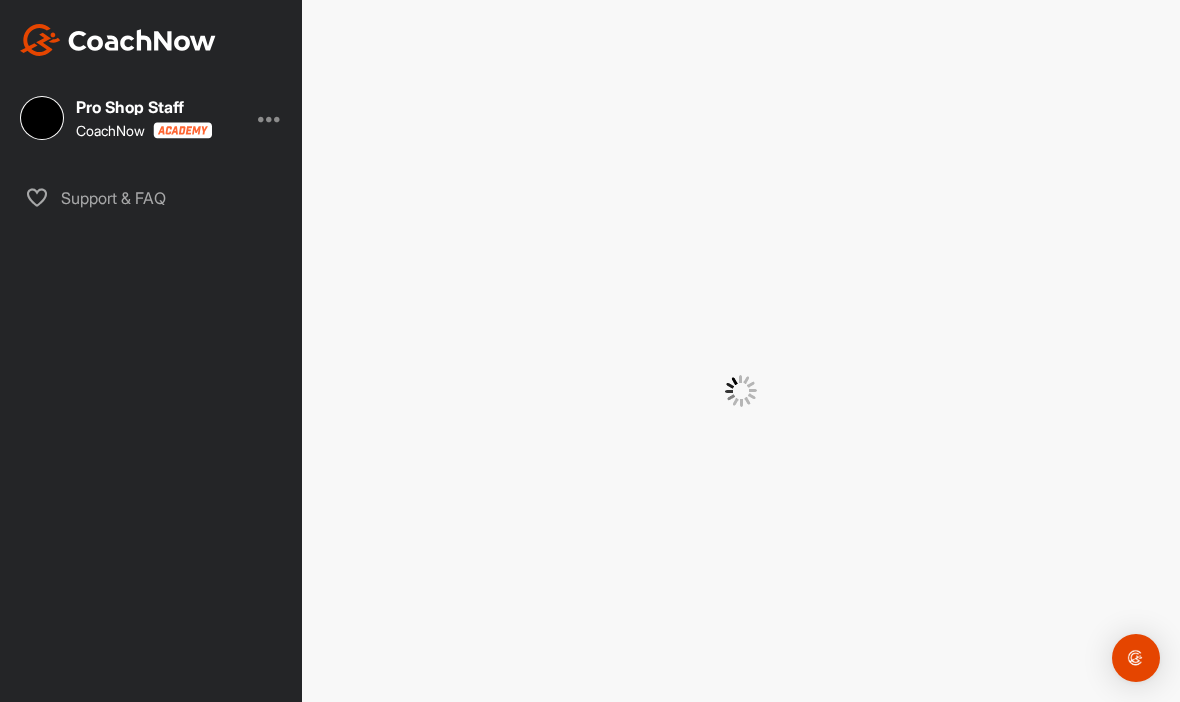 scroll, scrollTop: 0, scrollLeft: 0, axis: both 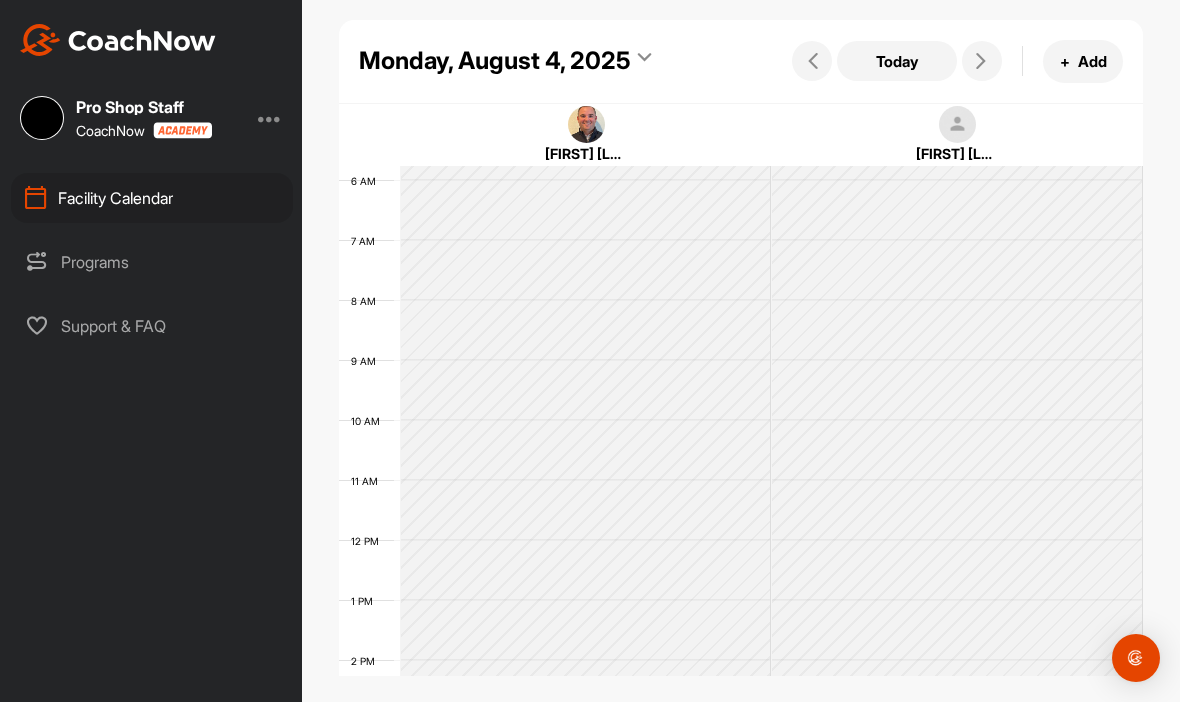 click at bounding box center [982, 61] 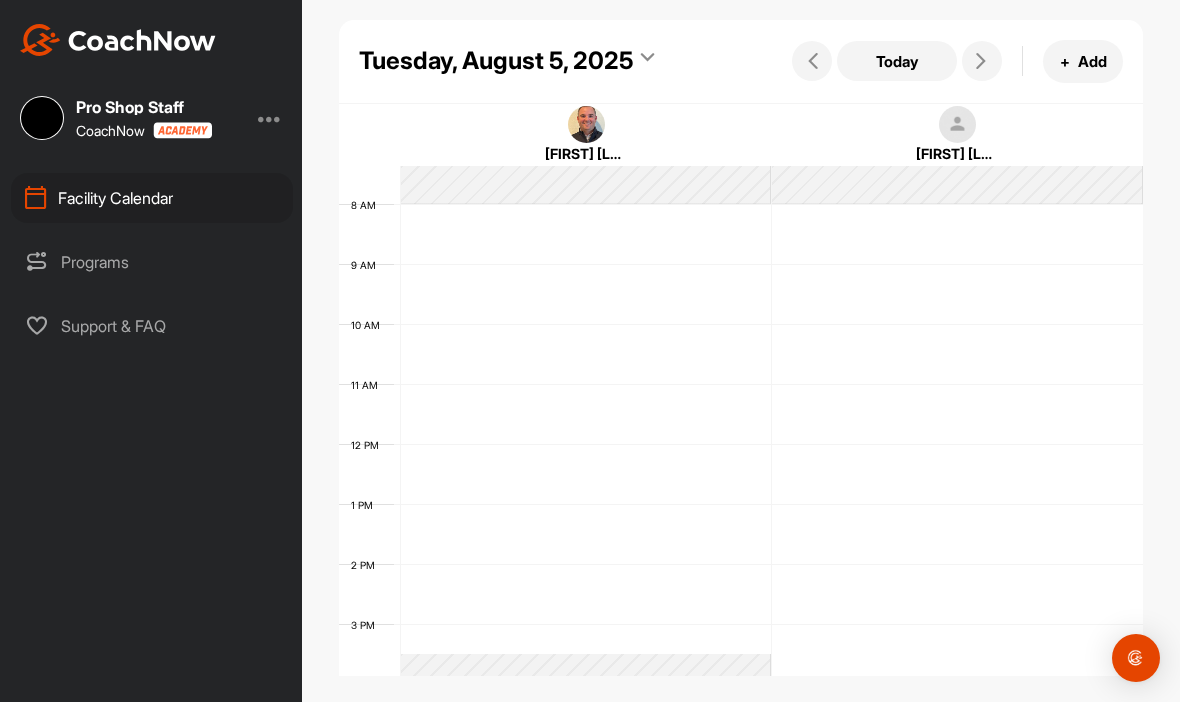 scroll, scrollTop: 445, scrollLeft: 0, axis: vertical 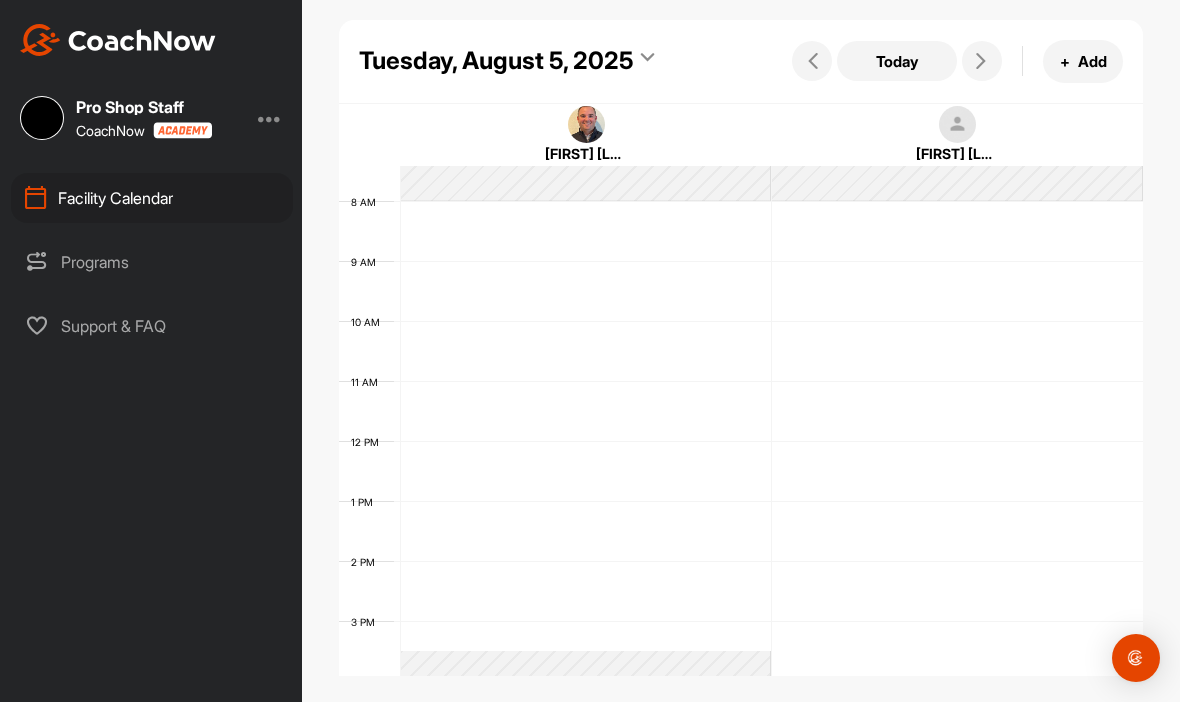 click at bounding box center [772, 291] 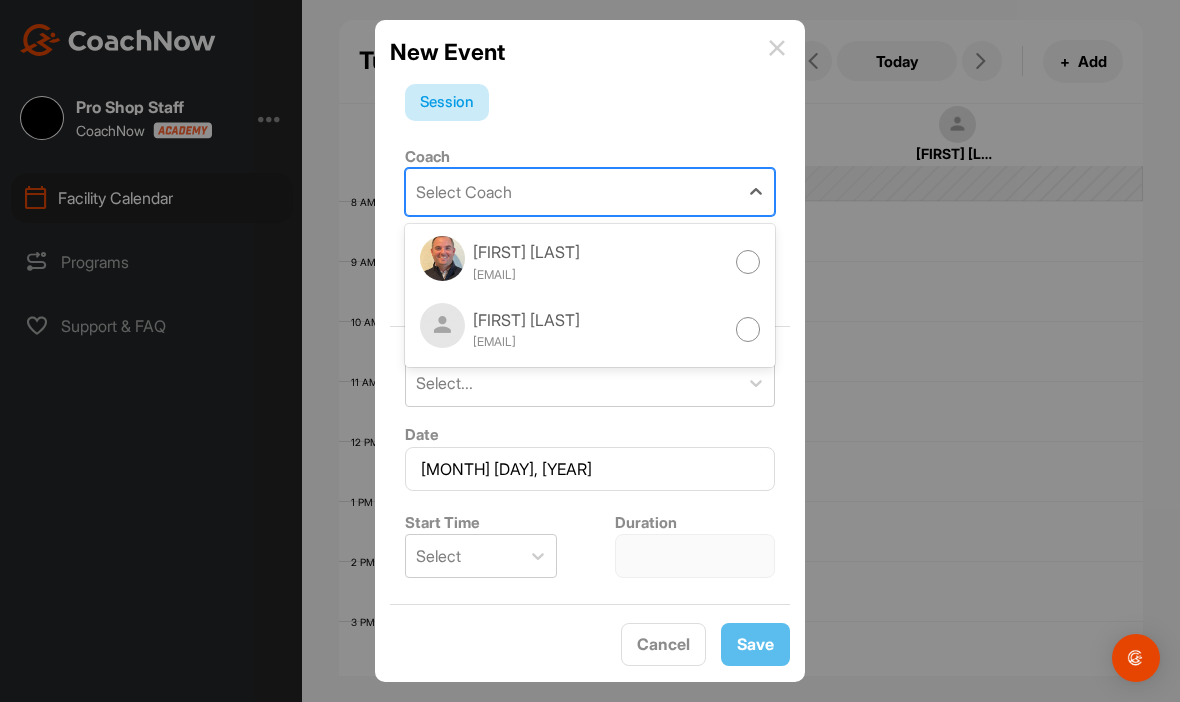 click on "[EMAIL]" at bounding box center [526, 275] 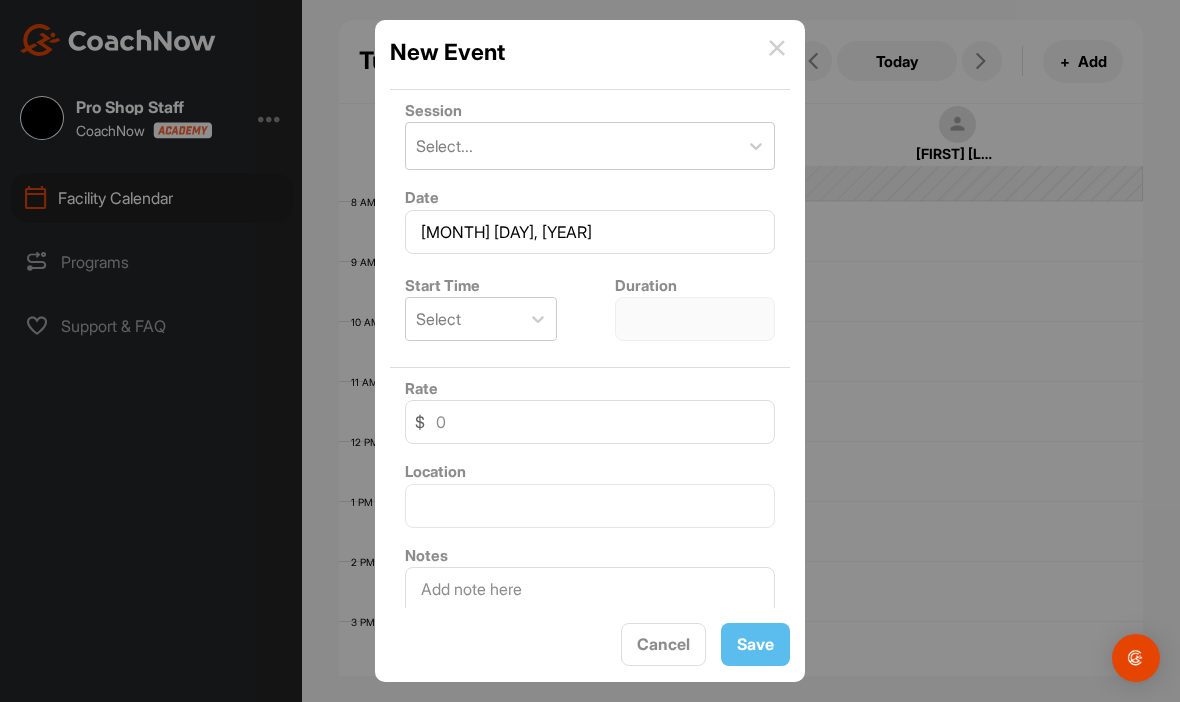 scroll, scrollTop: 237, scrollLeft: 0, axis: vertical 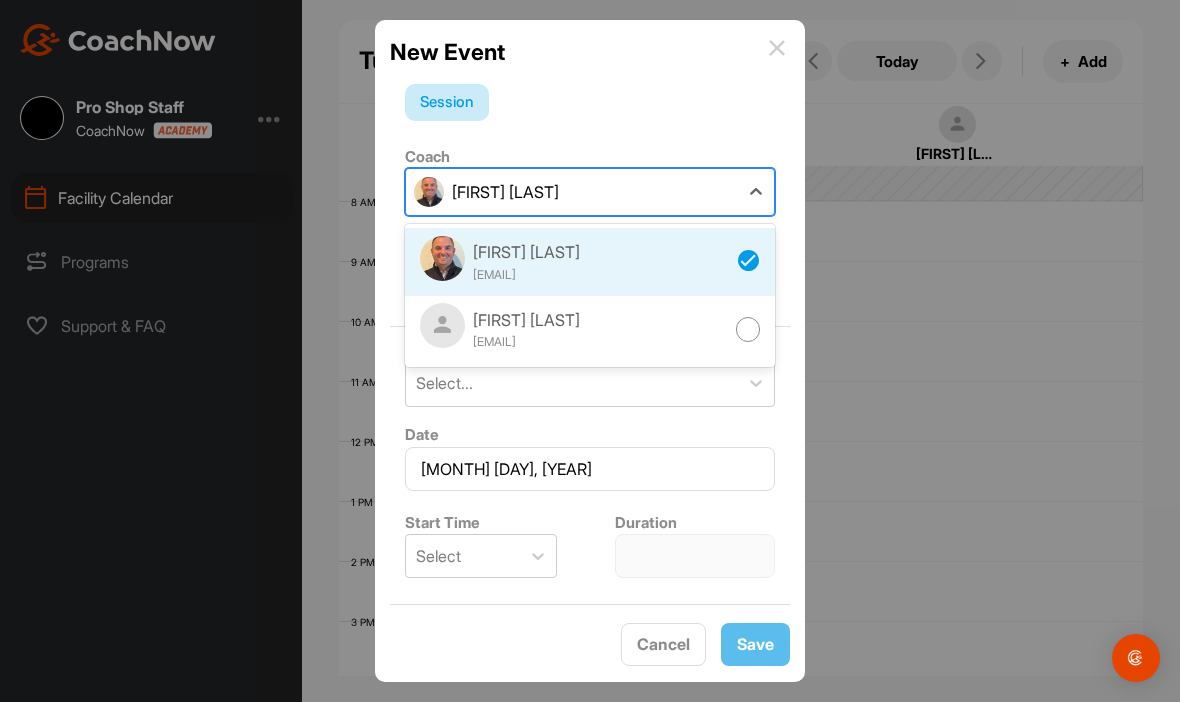 click on "[EMAIL]" at bounding box center (526, 342) 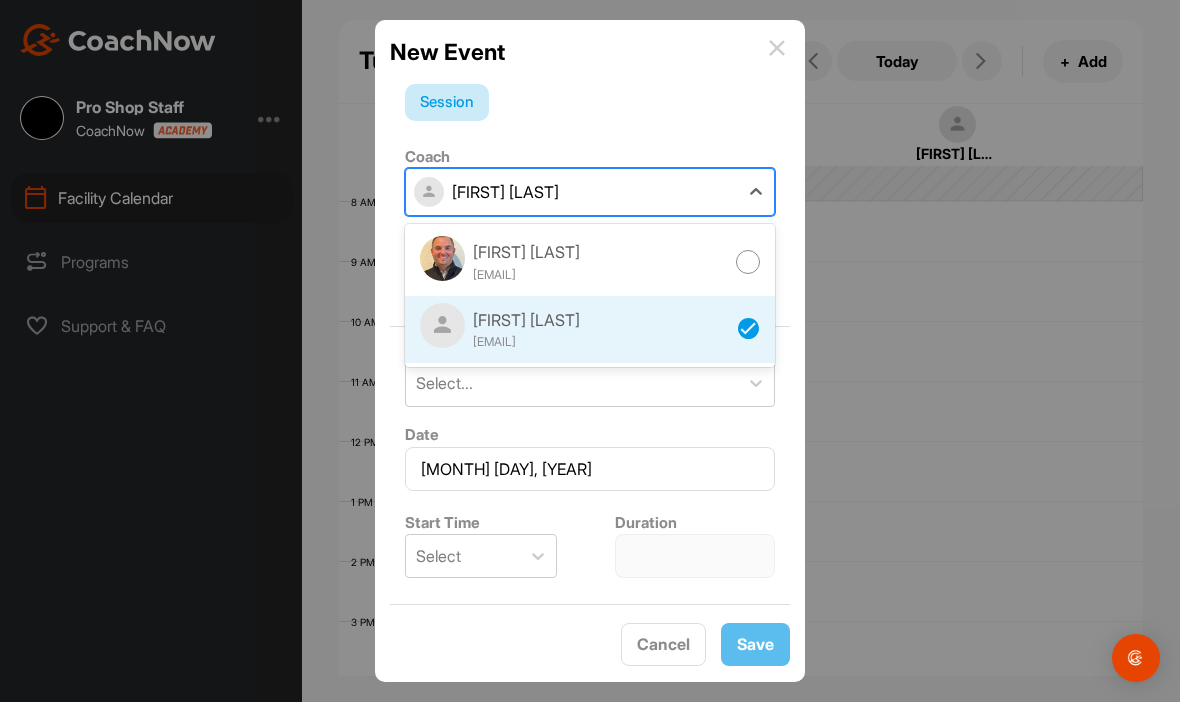 click on "[FIRST] [LAST]" at bounding box center [526, 252] 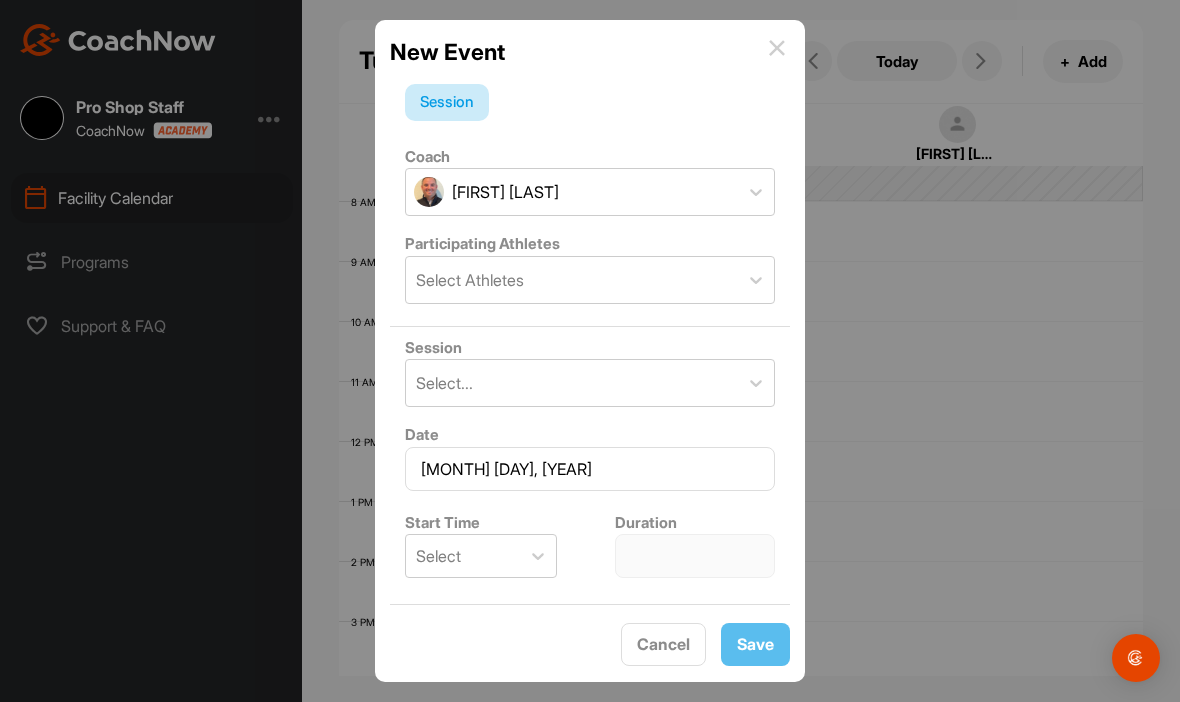click on "Session" at bounding box center [447, 103] 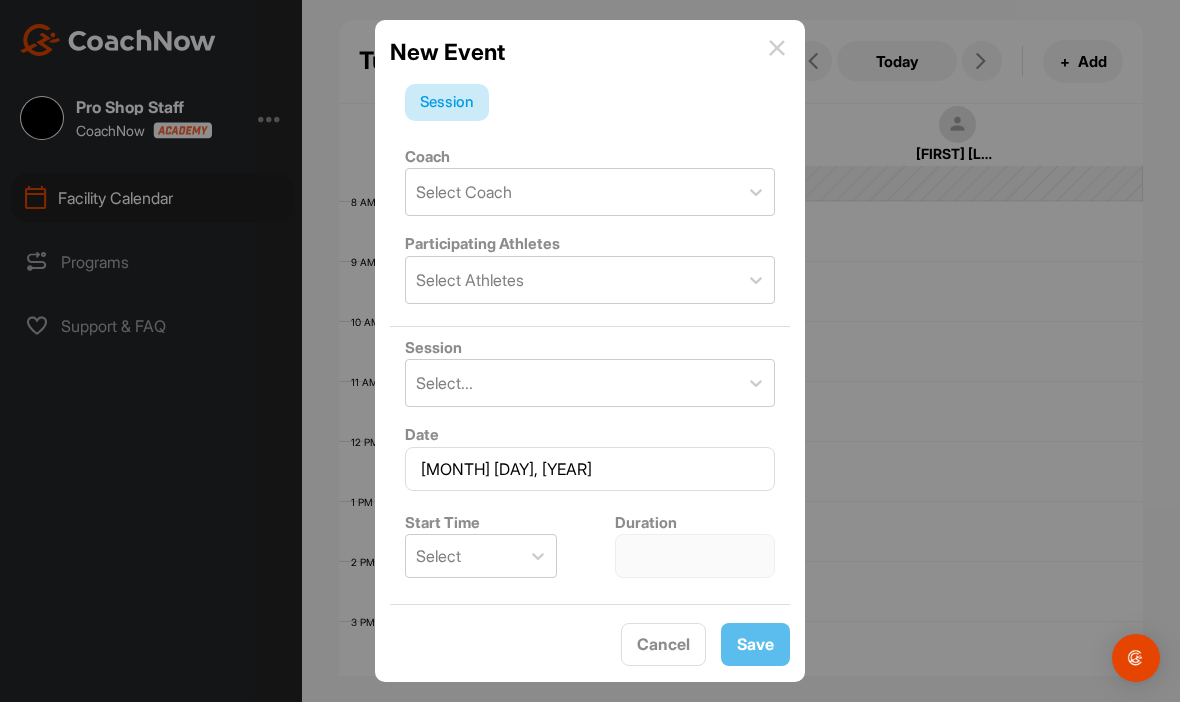 click at bounding box center (777, 48) 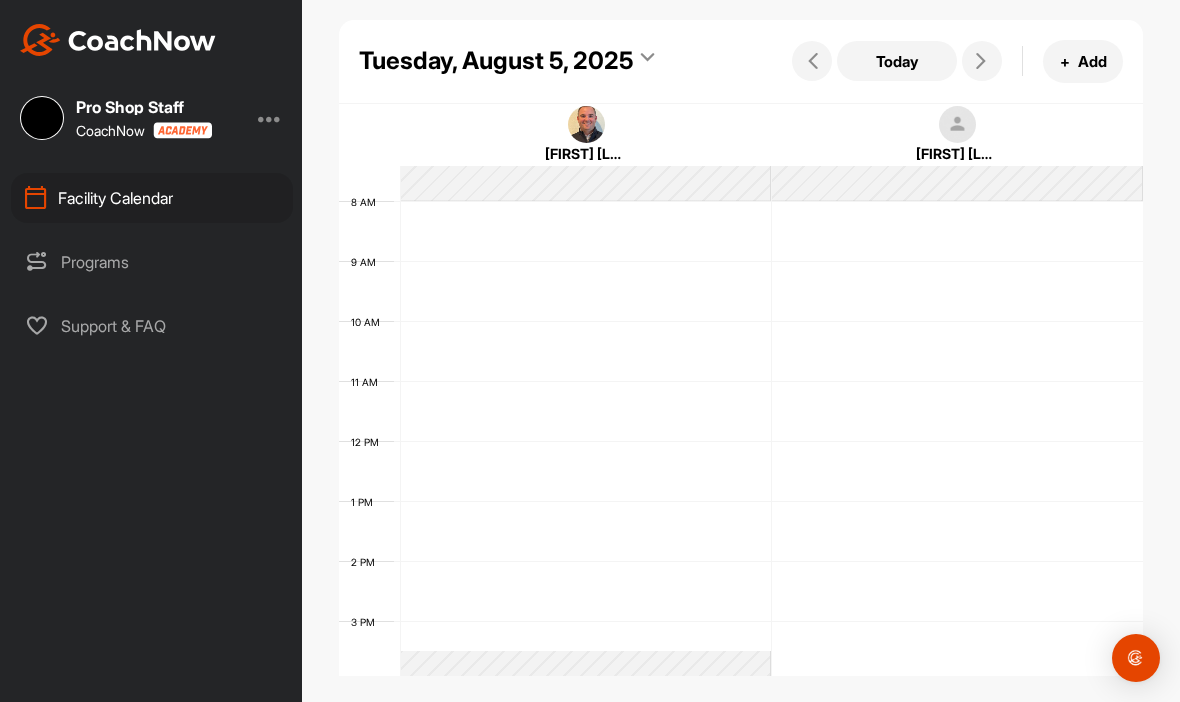 click on "+ Add" at bounding box center (1083, 61) 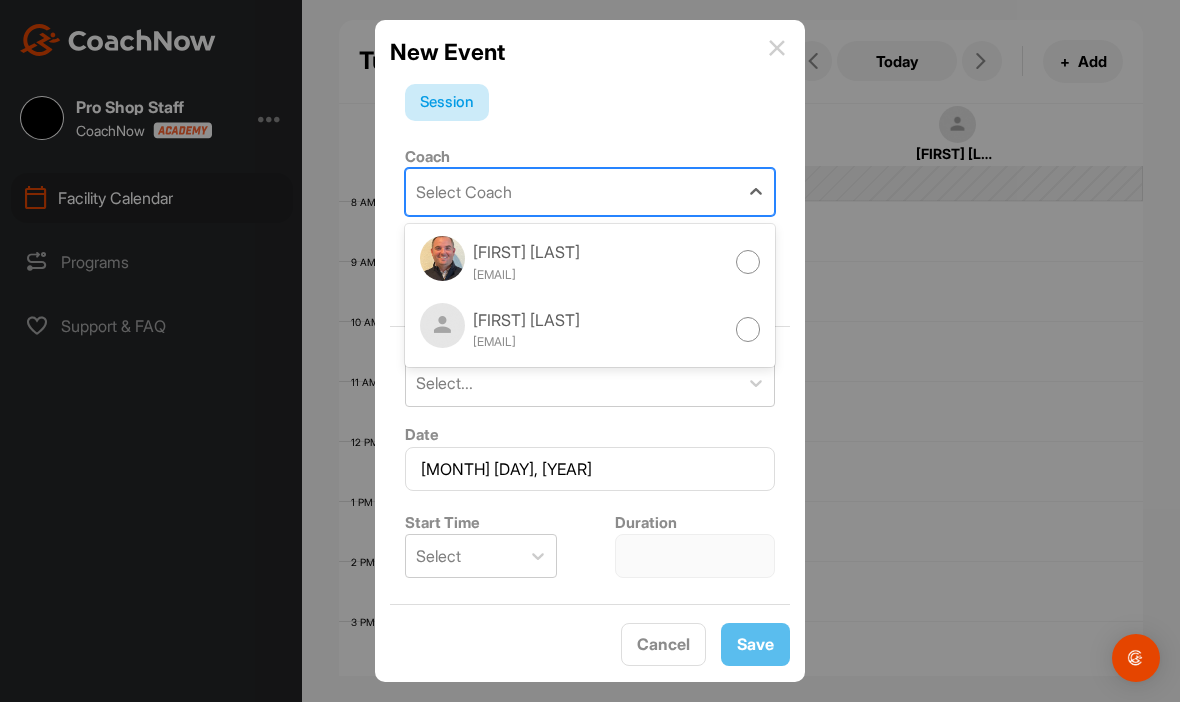 click on "[EMAIL]" at bounding box center [526, 275] 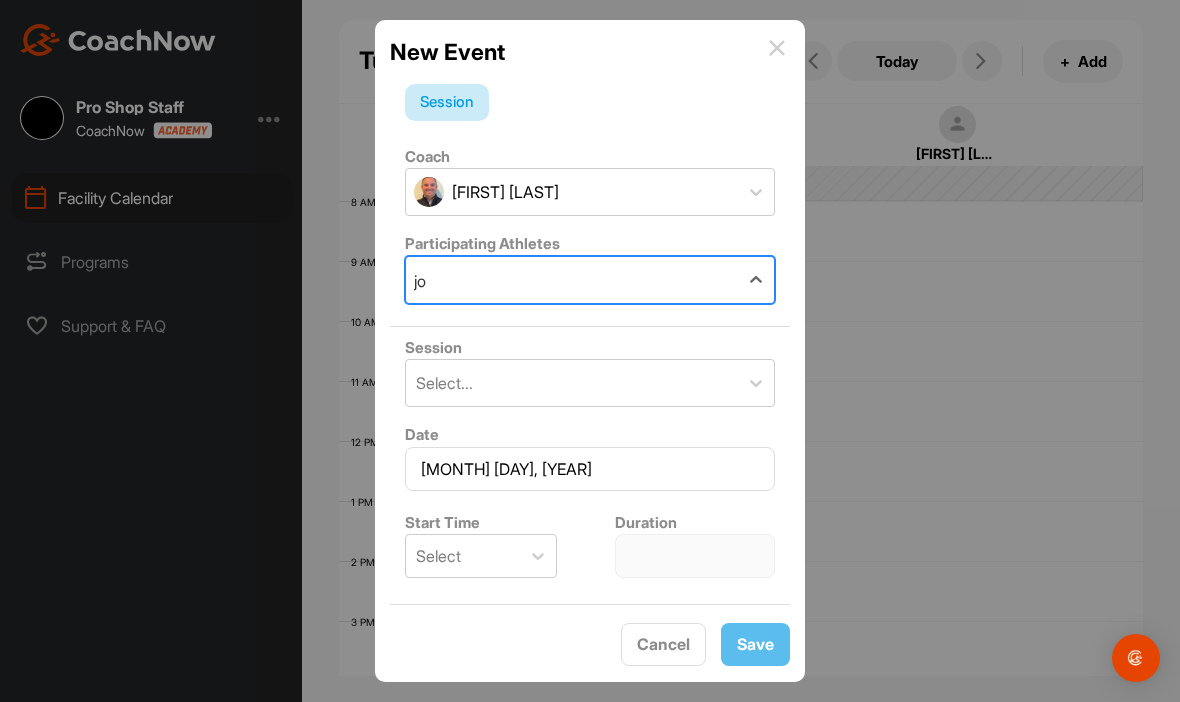 type on "j" 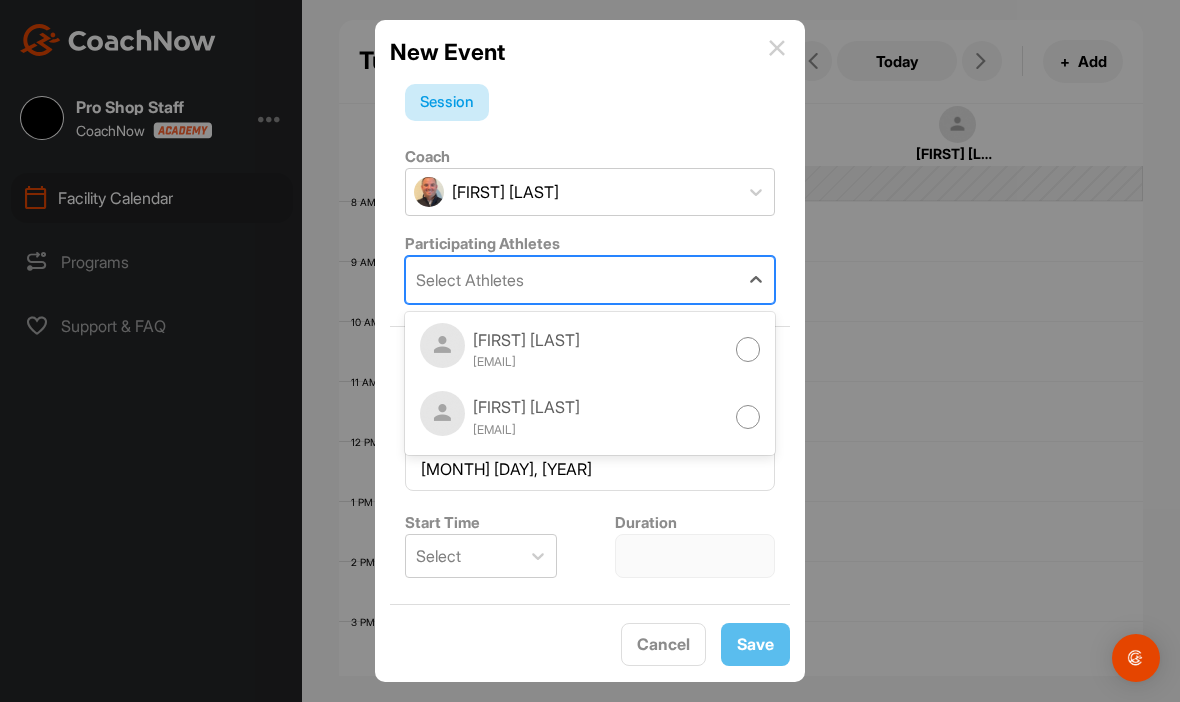 type on "n" 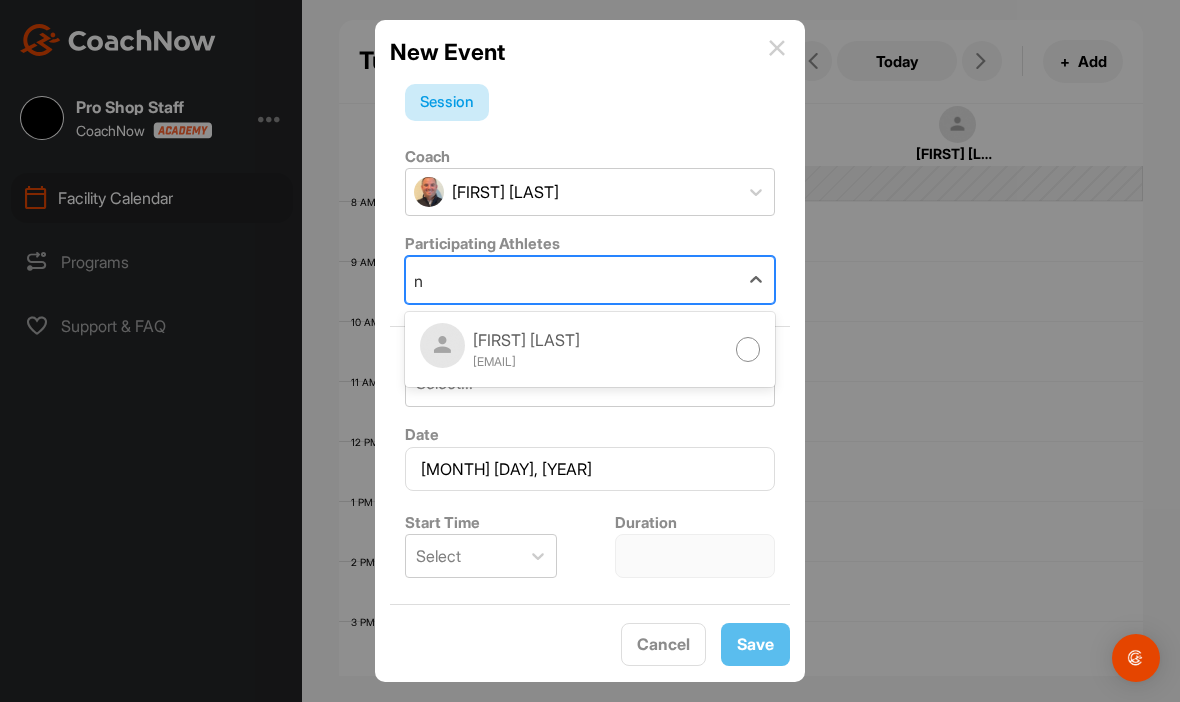 type 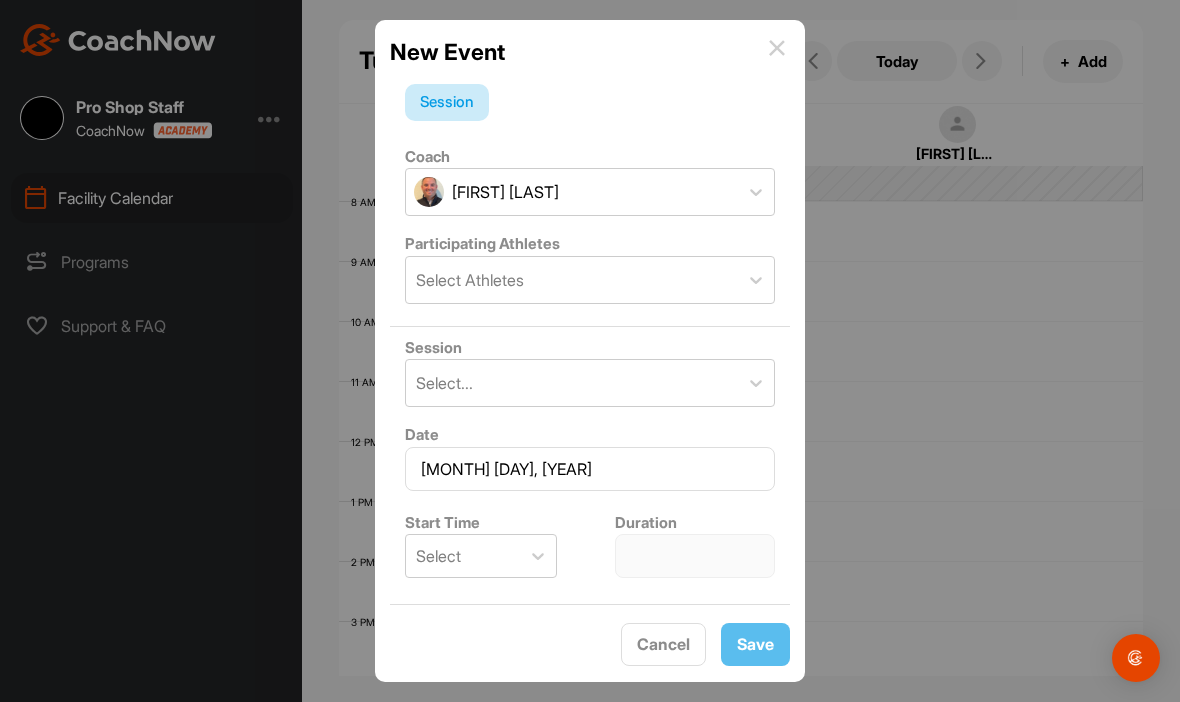 click at bounding box center [590, 351] 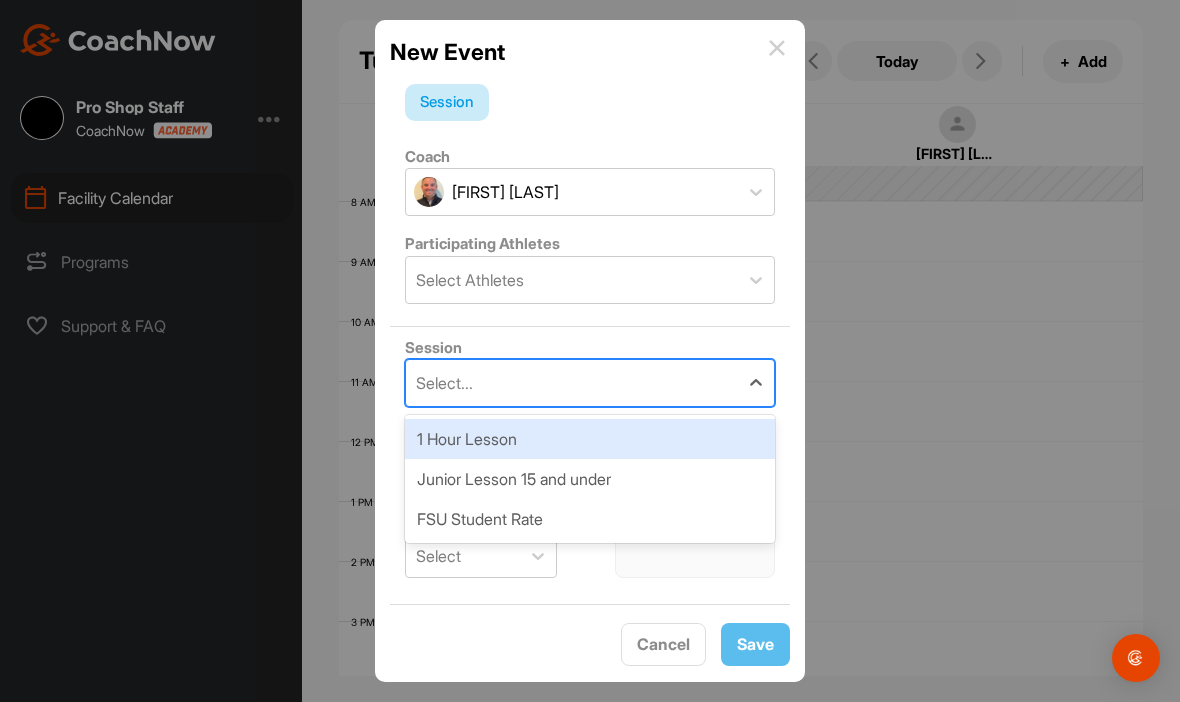 click on "1 Hour Lesson" at bounding box center [590, 439] 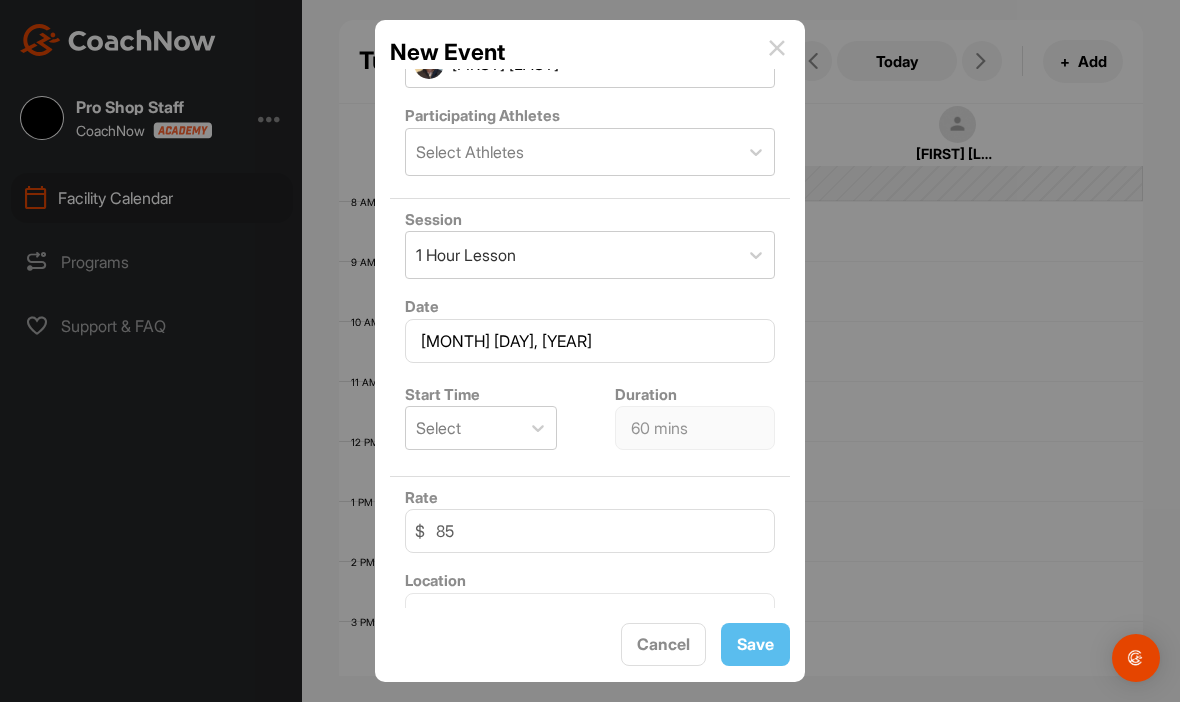 scroll, scrollTop: 131, scrollLeft: 0, axis: vertical 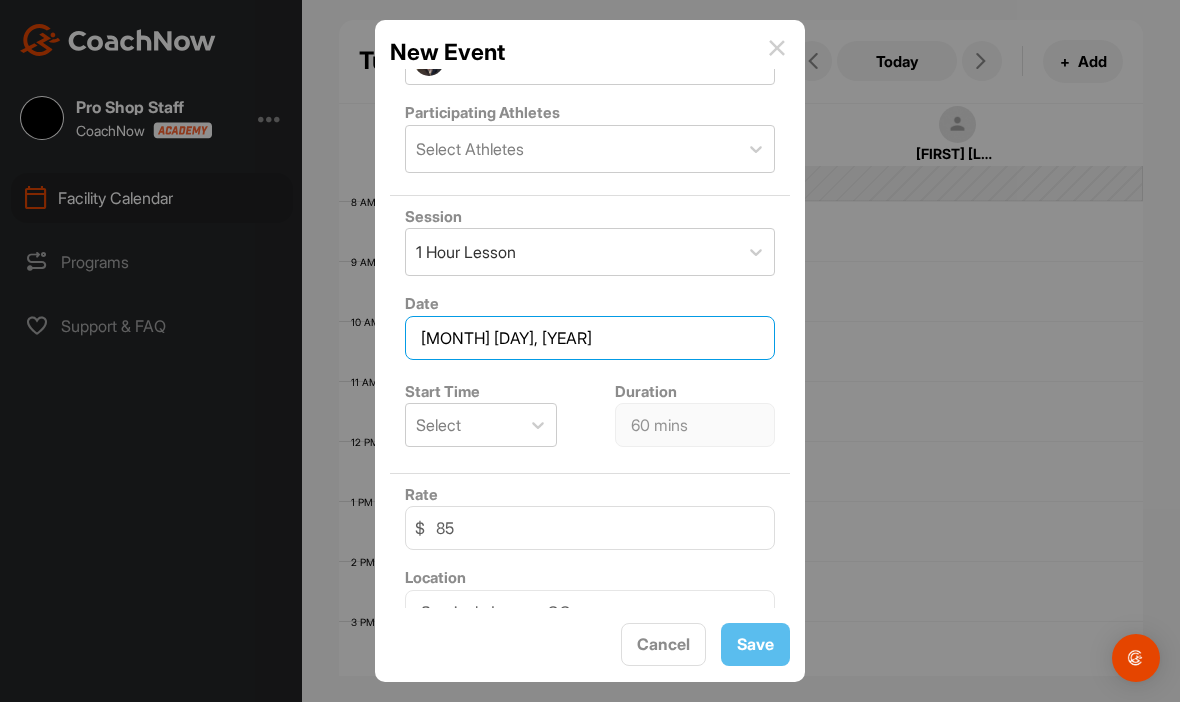 click on "[MONTH] [DAY], [YEAR]" at bounding box center [590, 338] 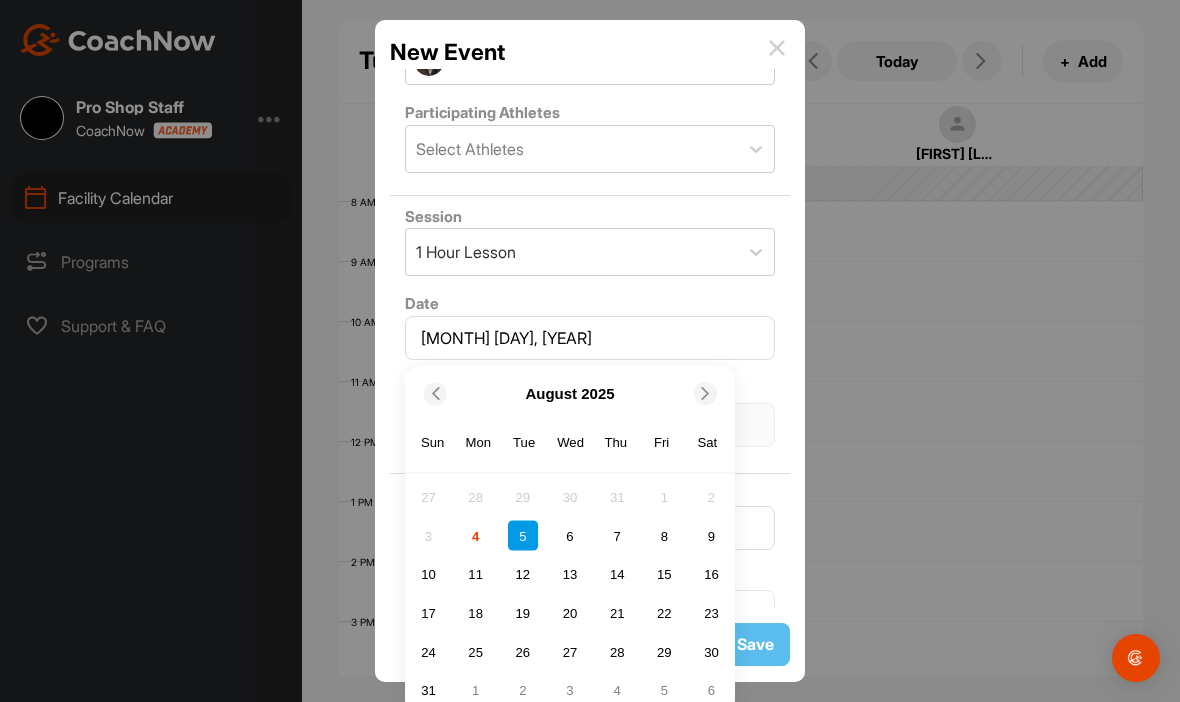 click on "7" at bounding box center (617, 536) 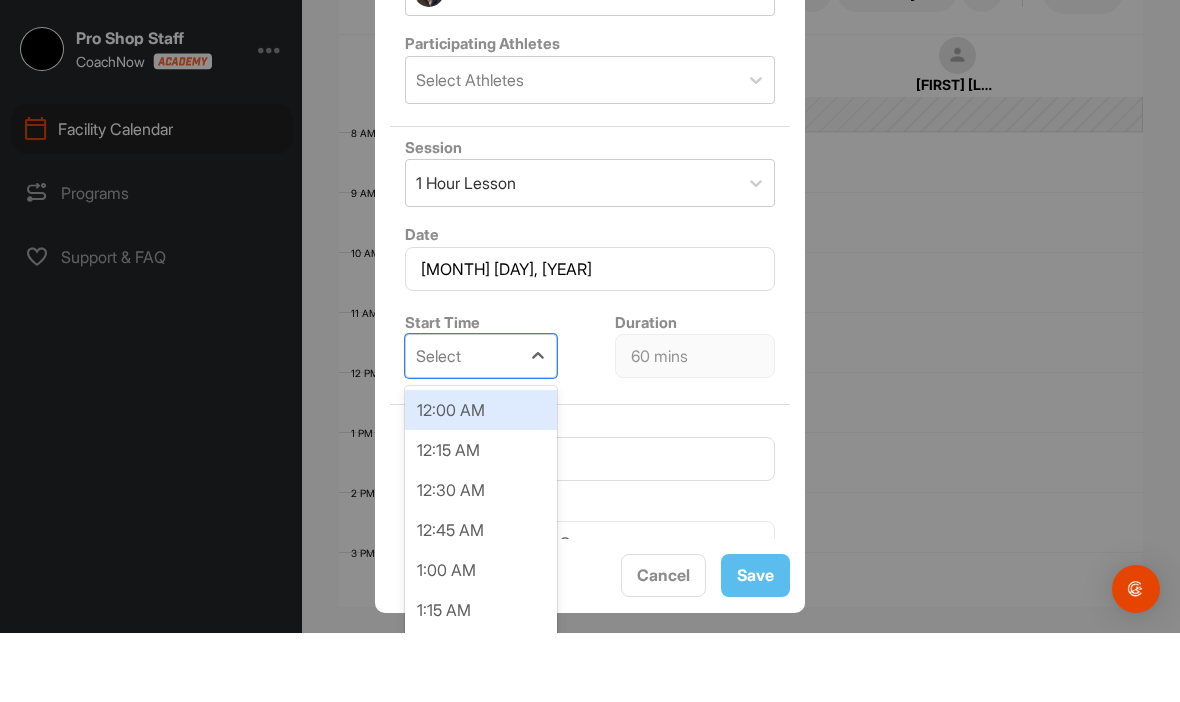 scroll, scrollTop: 14, scrollLeft: 0, axis: vertical 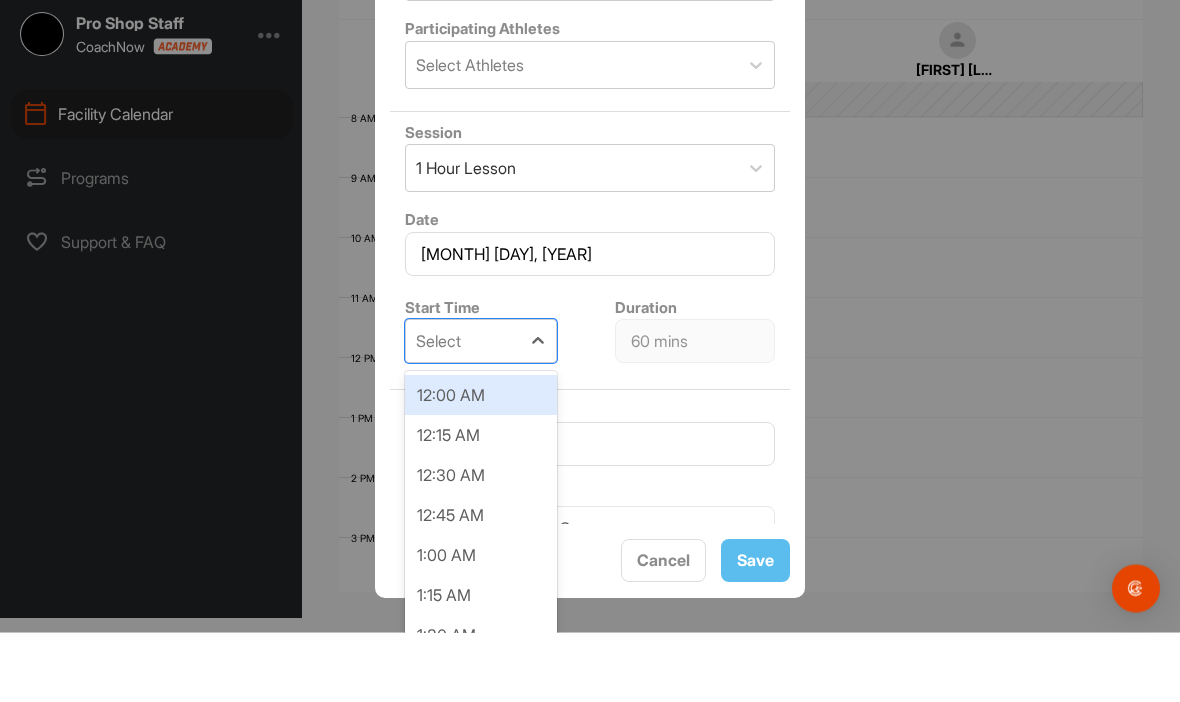 click on "12:30 AM" at bounding box center [481, 545] 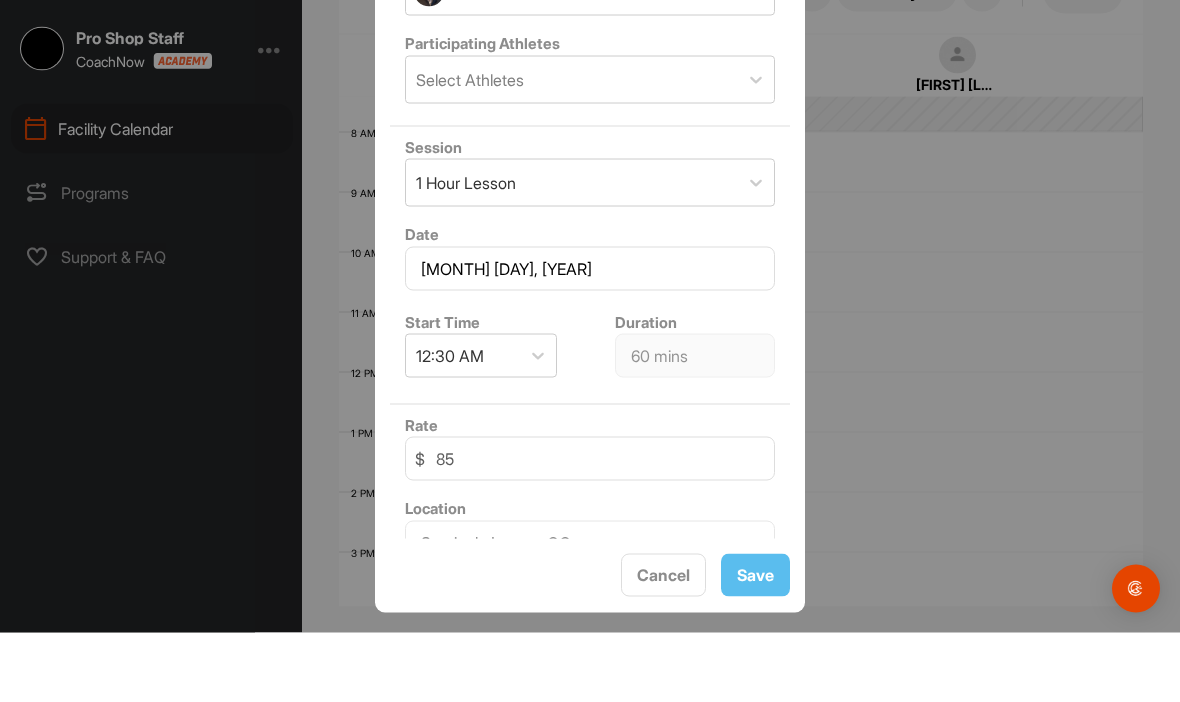 scroll, scrollTop: 69, scrollLeft: 0, axis: vertical 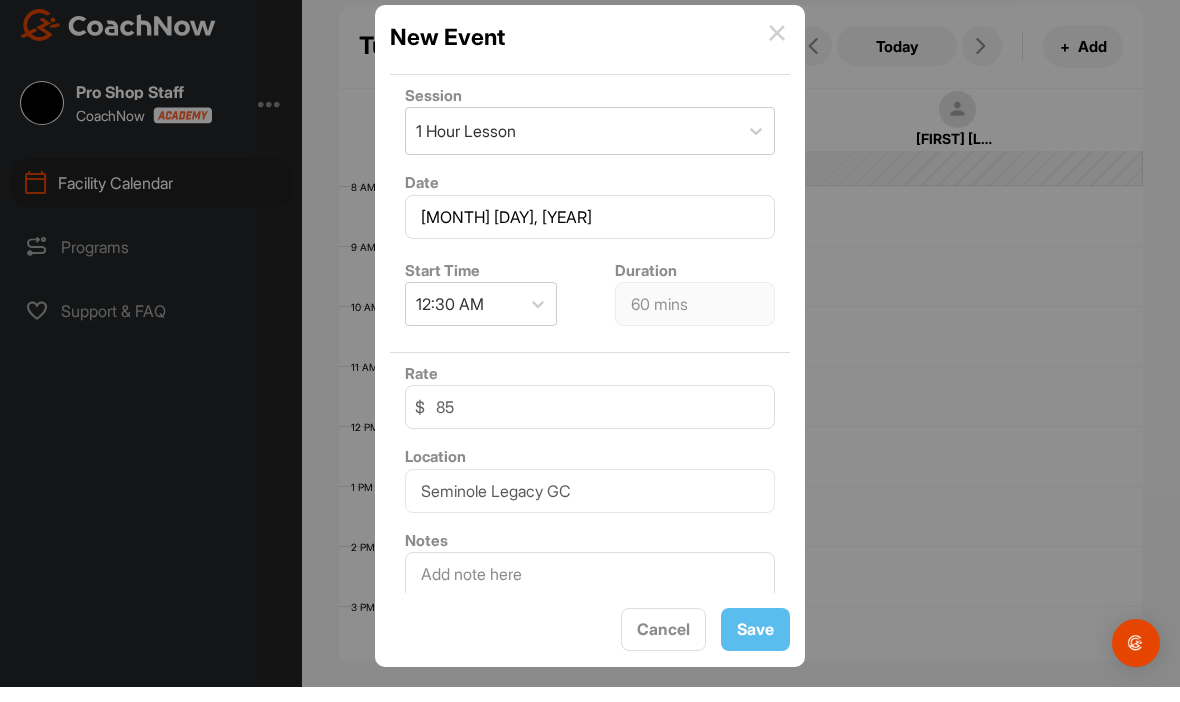 click on "Cancel" at bounding box center (663, 644) 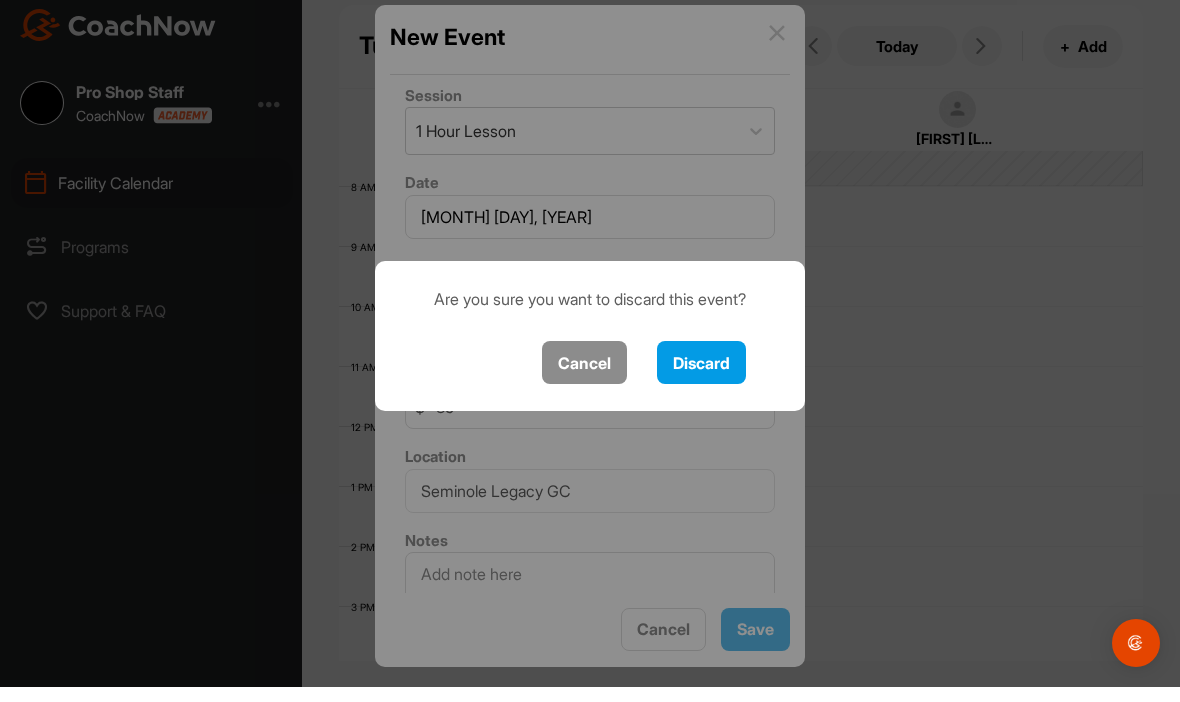click on "Discard" at bounding box center [701, 377] 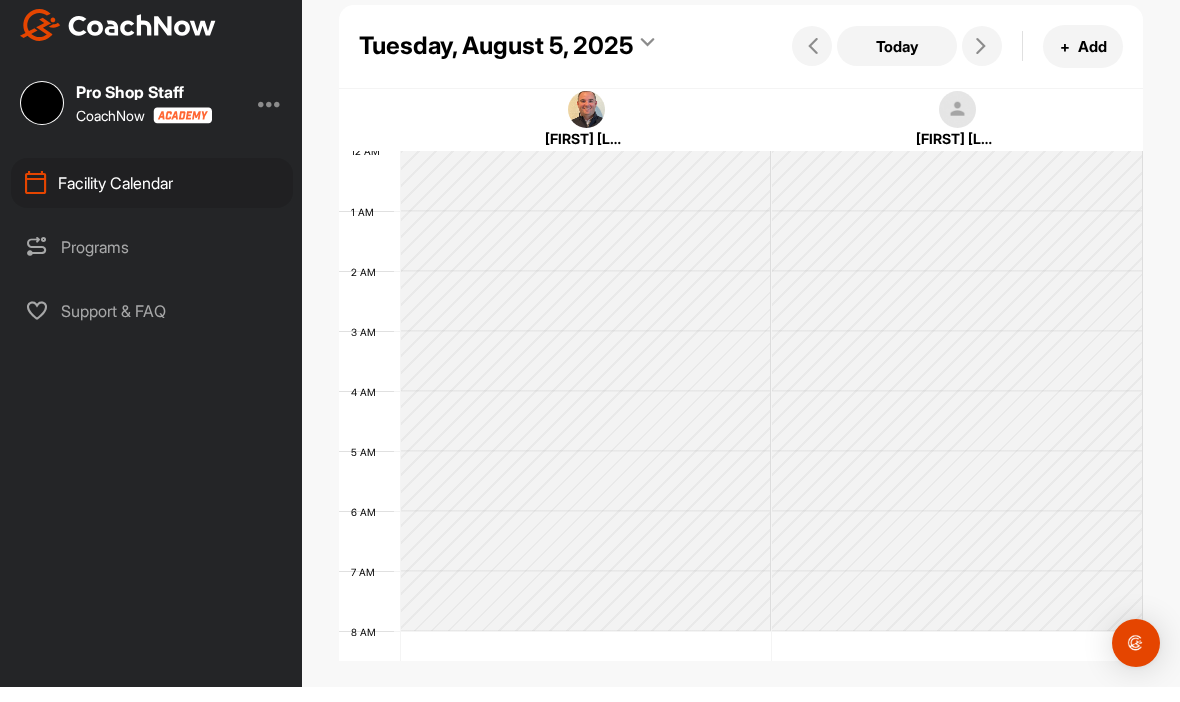 scroll, scrollTop: 0, scrollLeft: 0, axis: both 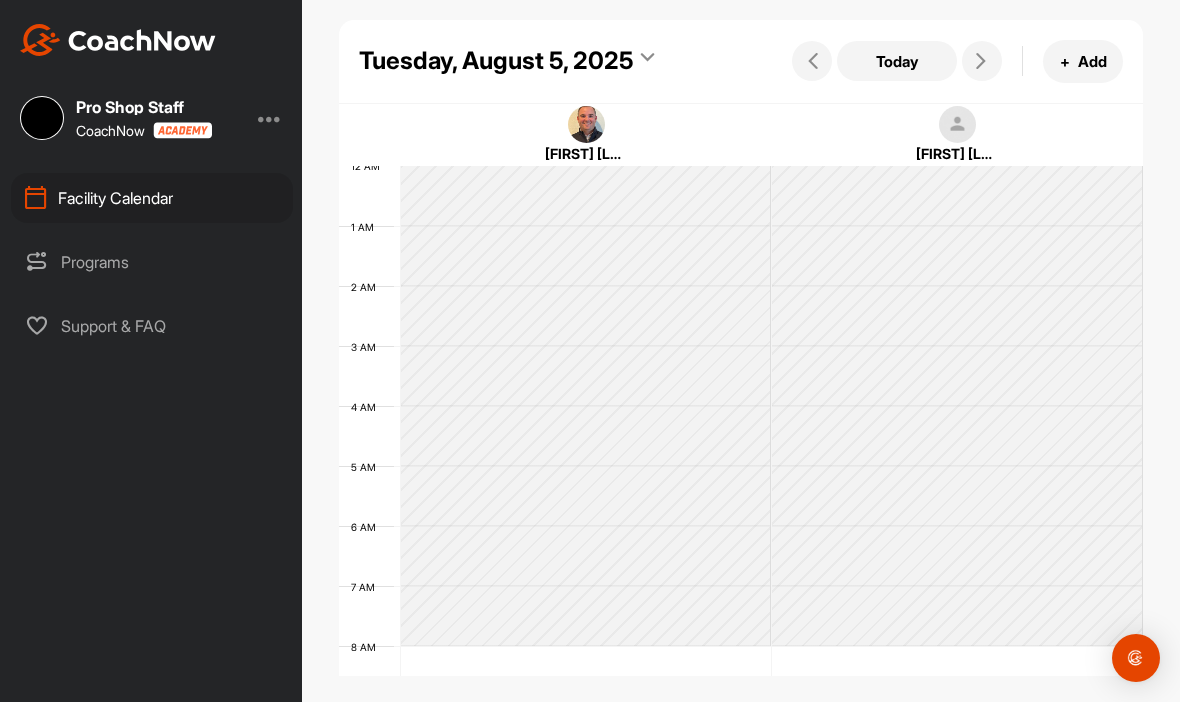 click at bounding box center (982, 61) 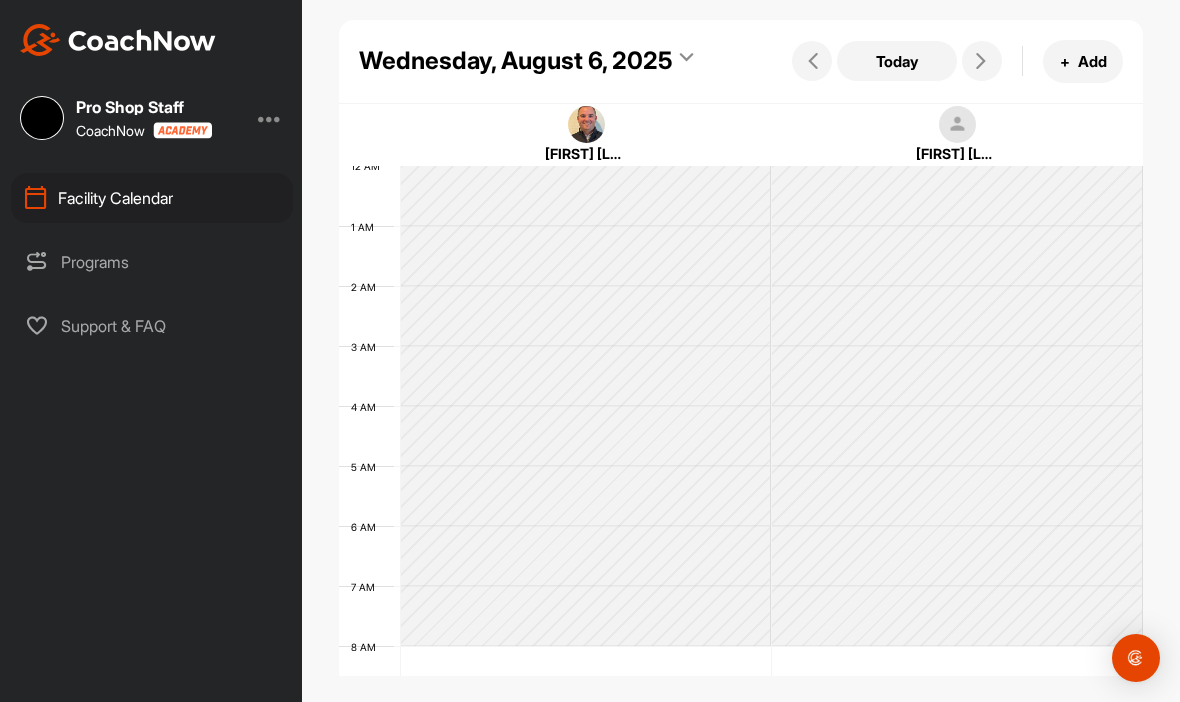 scroll, scrollTop: 346, scrollLeft: 0, axis: vertical 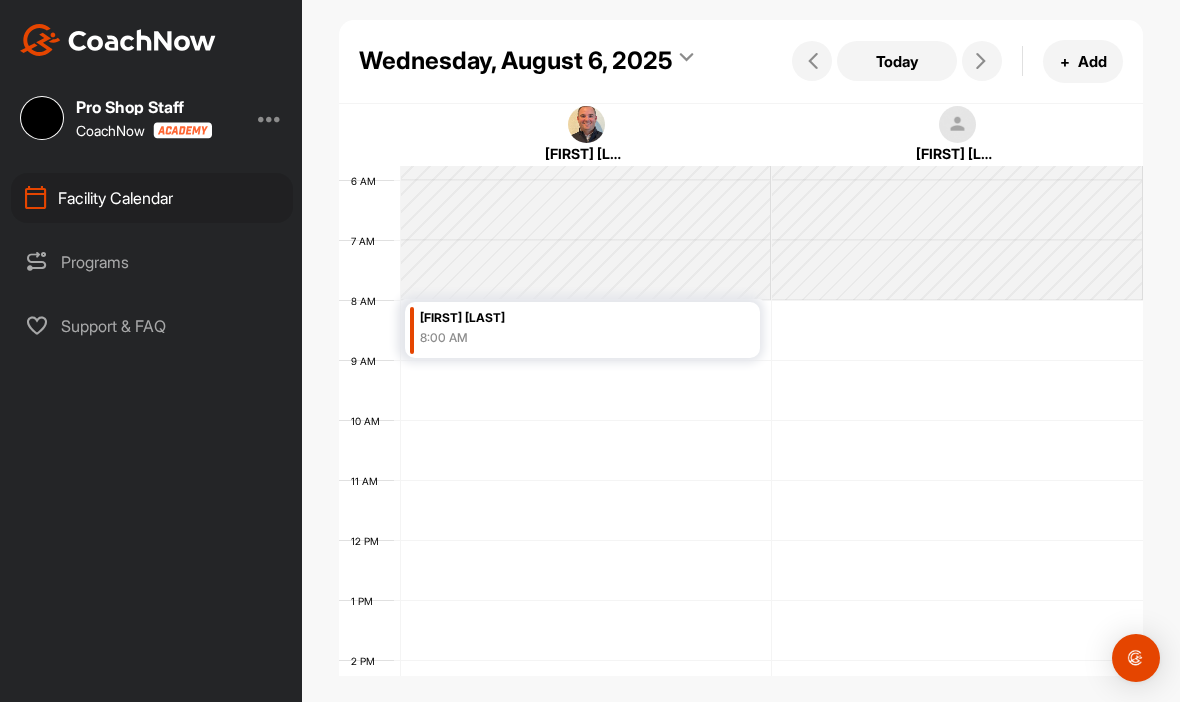 click on "+ Add" at bounding box center [1083, 61] 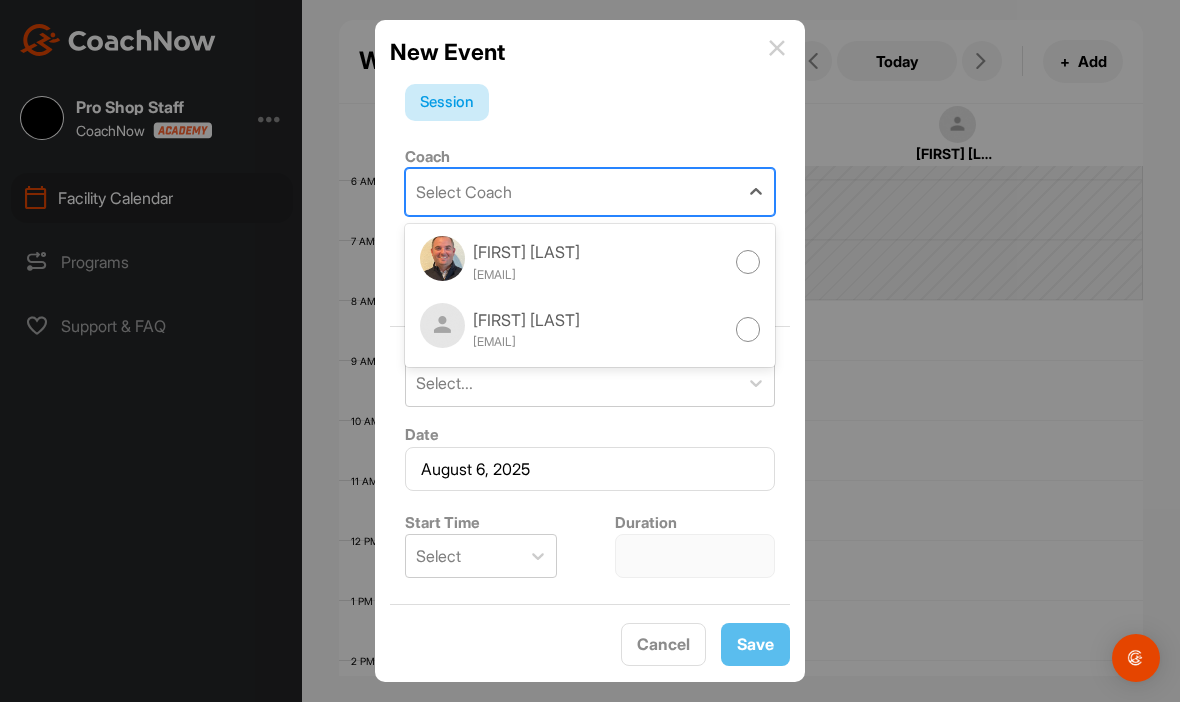 click on "[FIRST] [LAST]" at bounding box center (526, 252) 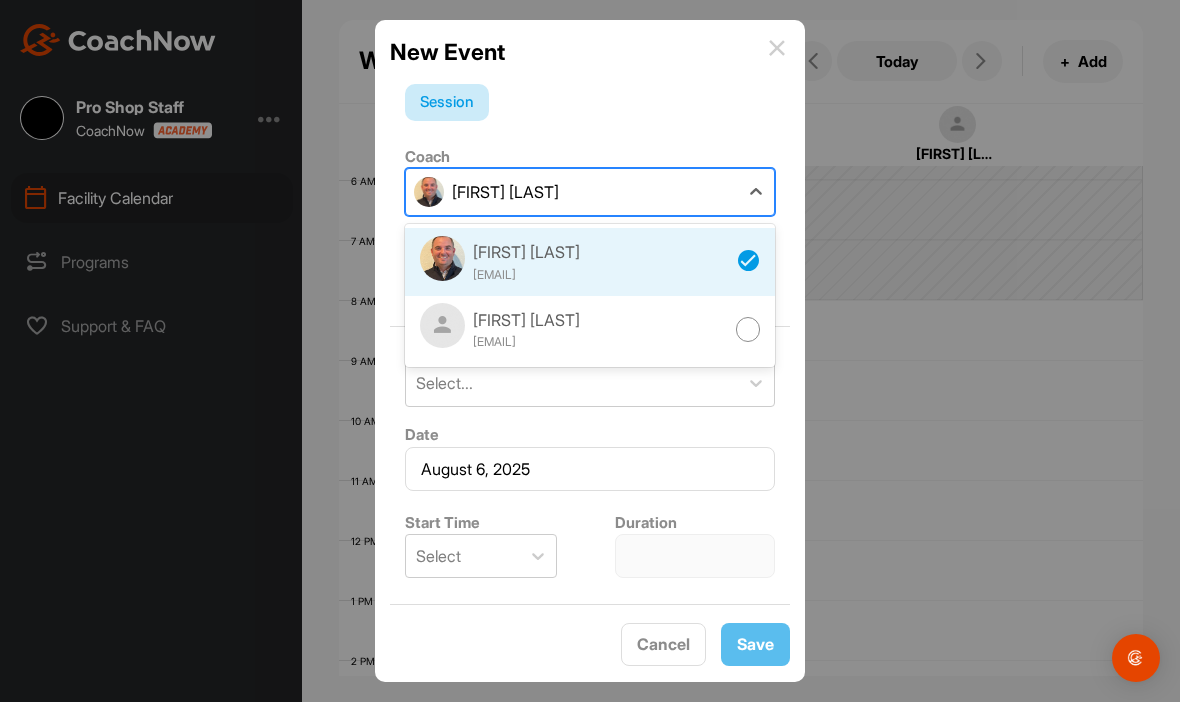 click on "[FIRST] [LAST] [EMAIL]" at bounding box center (590, 262) 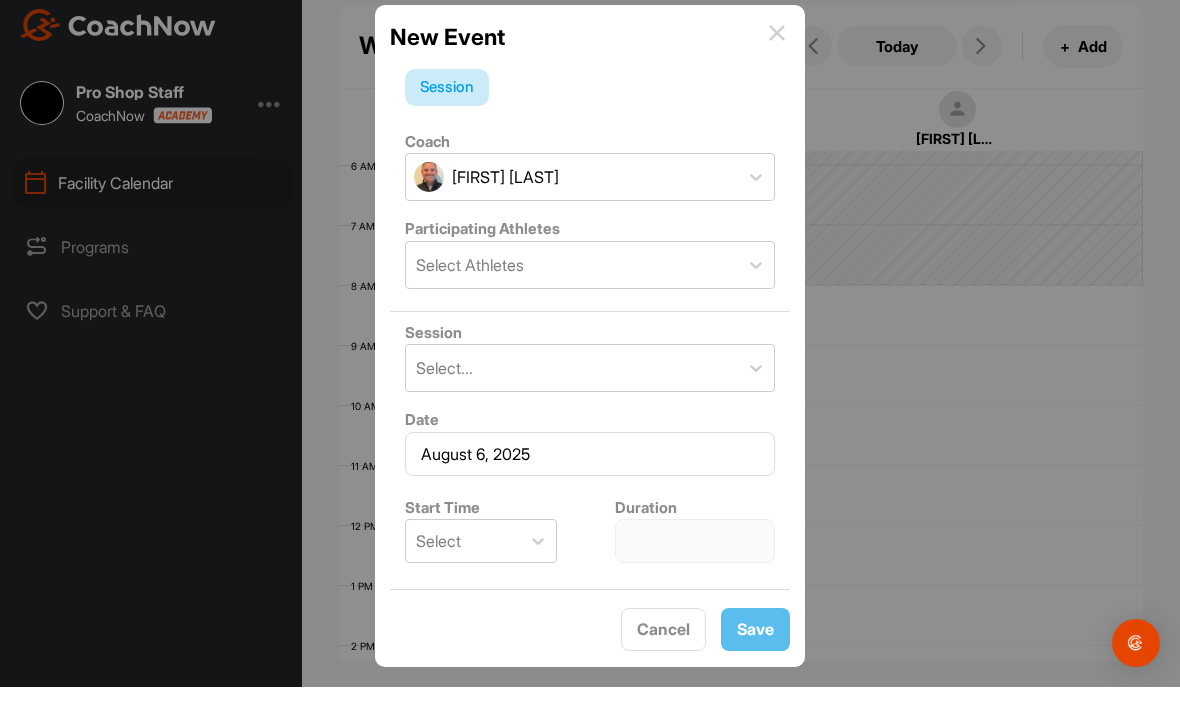 scroll, scrollTop: 25, scrollLeft: 0, axis: vertical 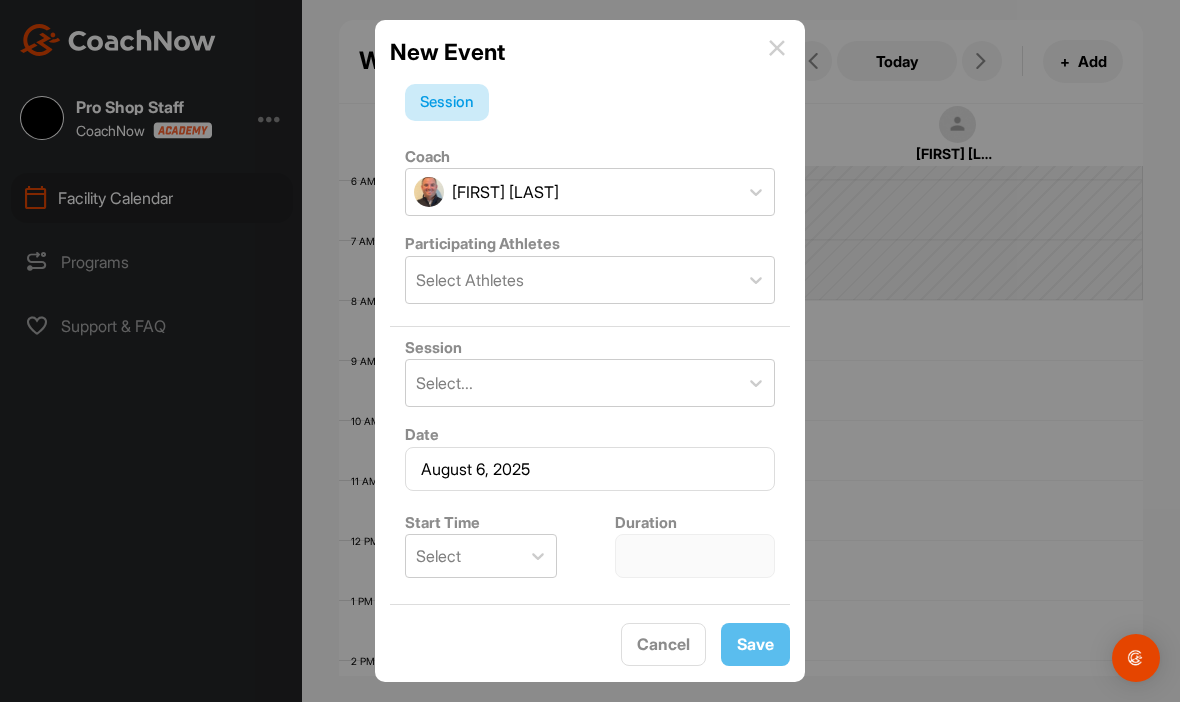 click on "Cancel" at bounding box center (663, 644) 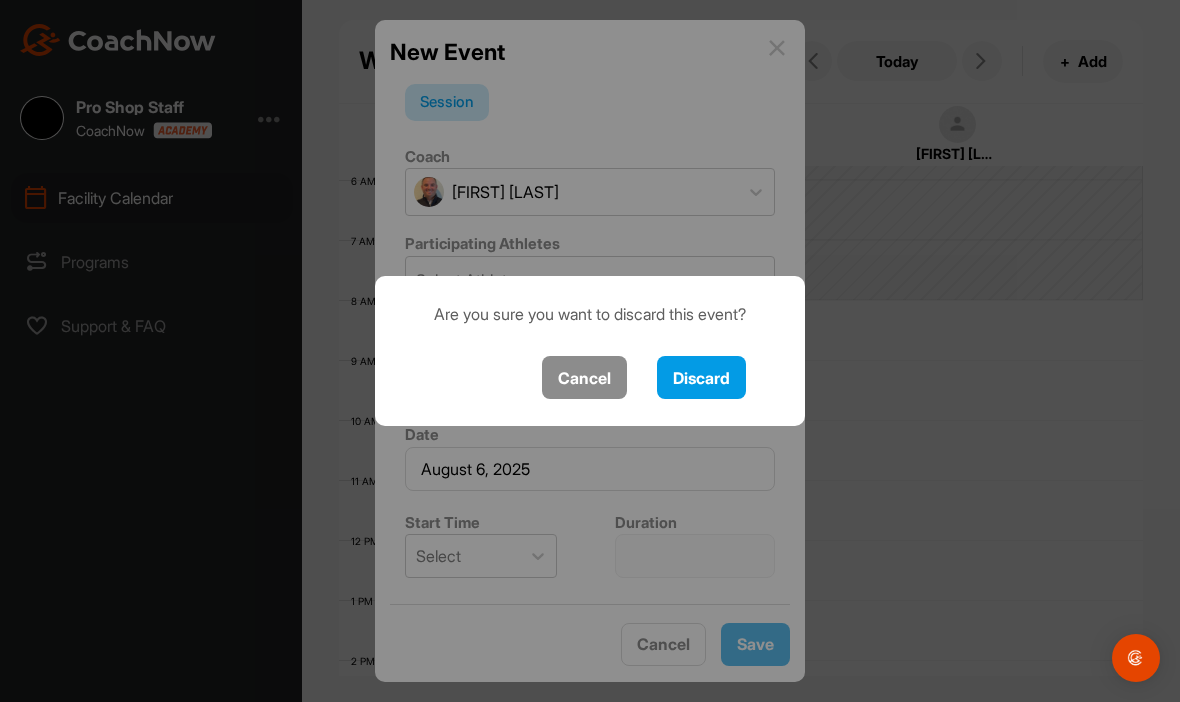 click on "Discard" at bounding box center (701, 377) 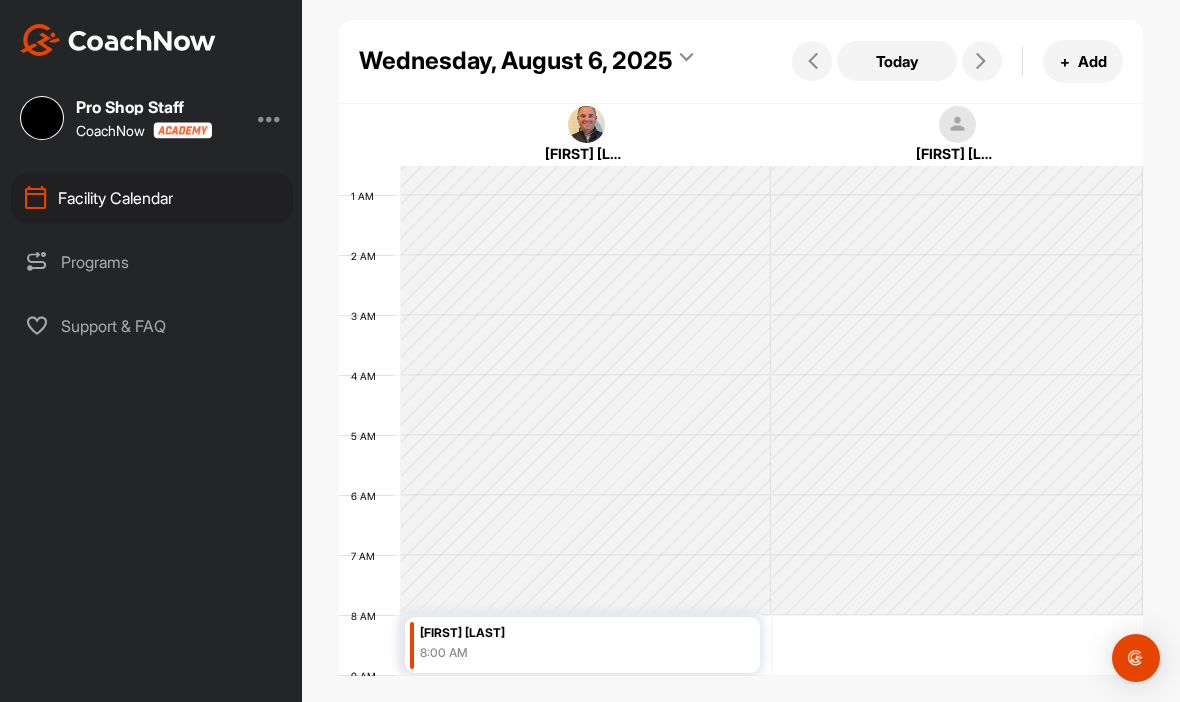 scroll, scrollTop: 26, scrollLeft: 0, axis: vertical 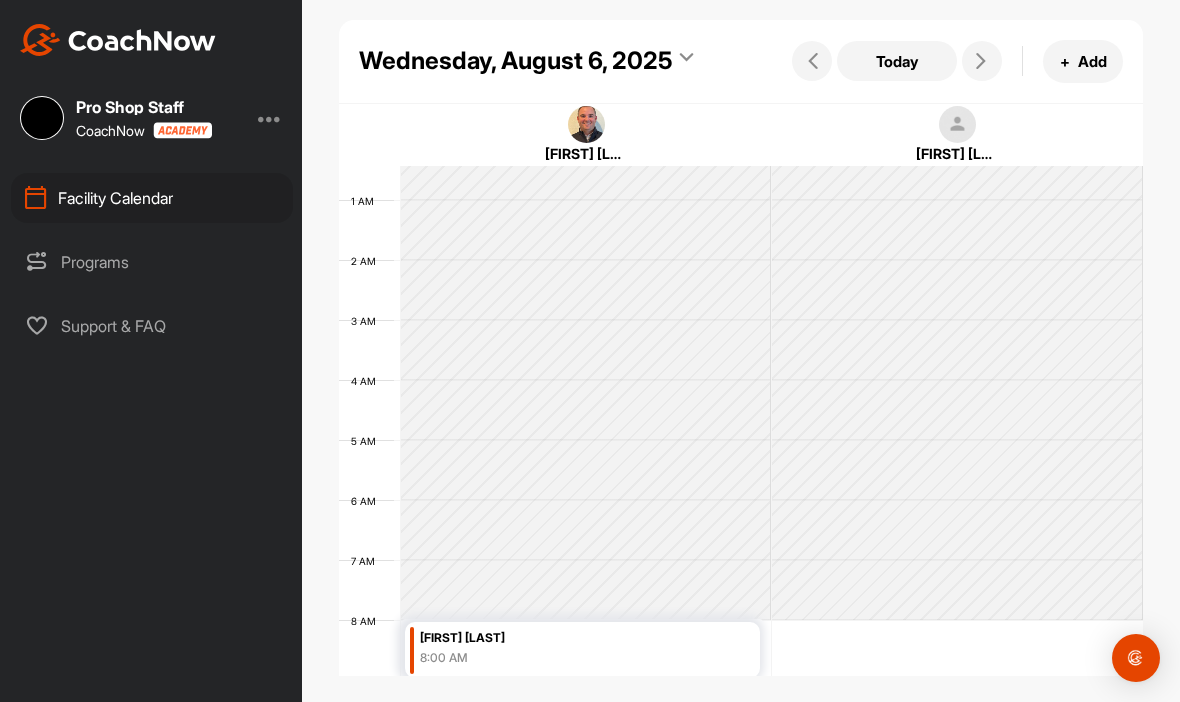 click on "Programs" at bounding box center (152, 262) 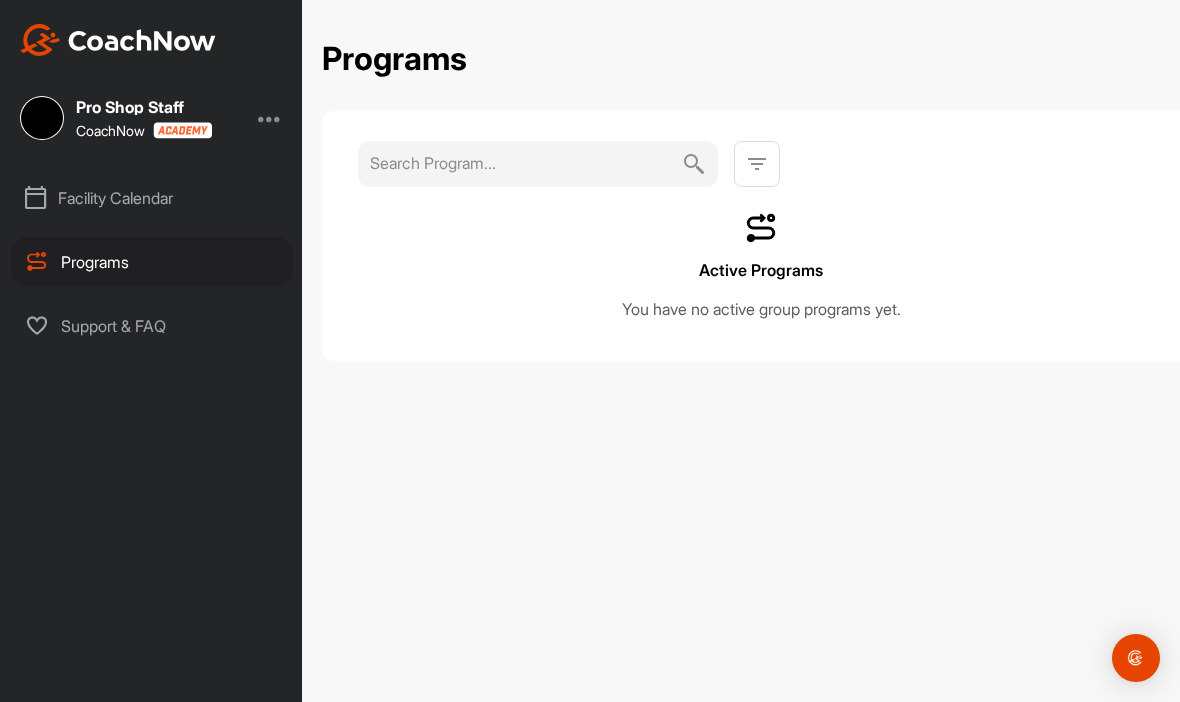 click on "Facility Calendar" at bounding box center (152, 198) 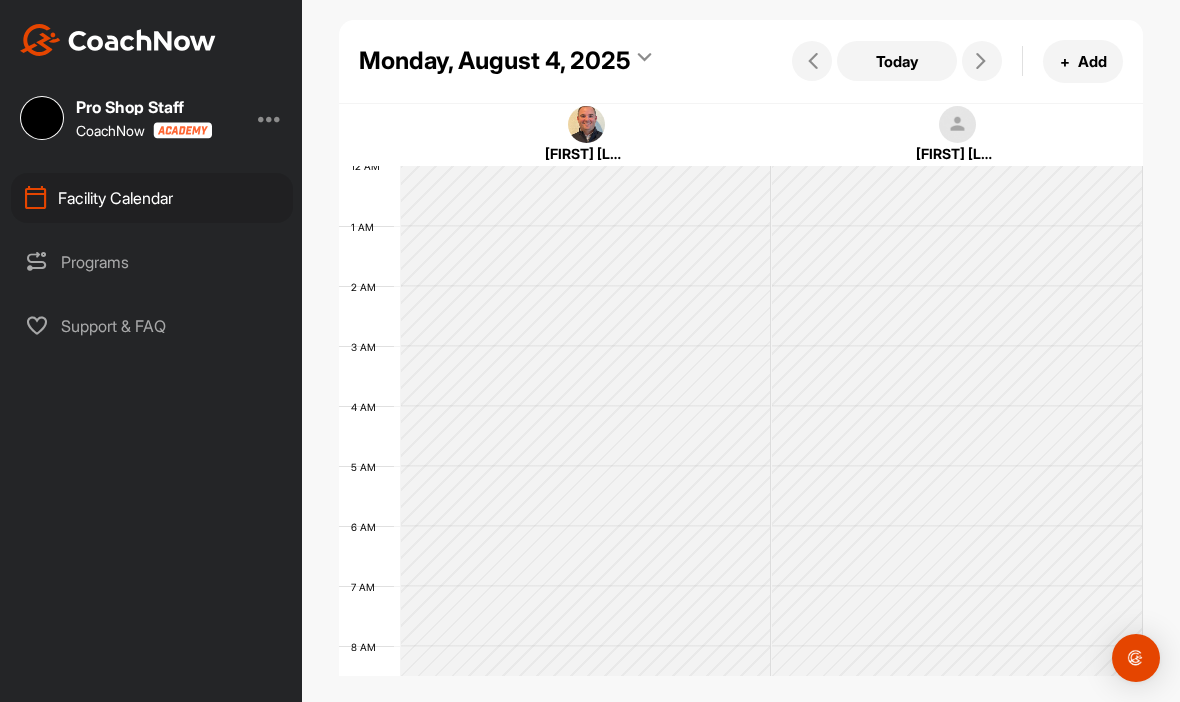 scroll, scrollTop: 0, scrollLeft: 0, axis: both 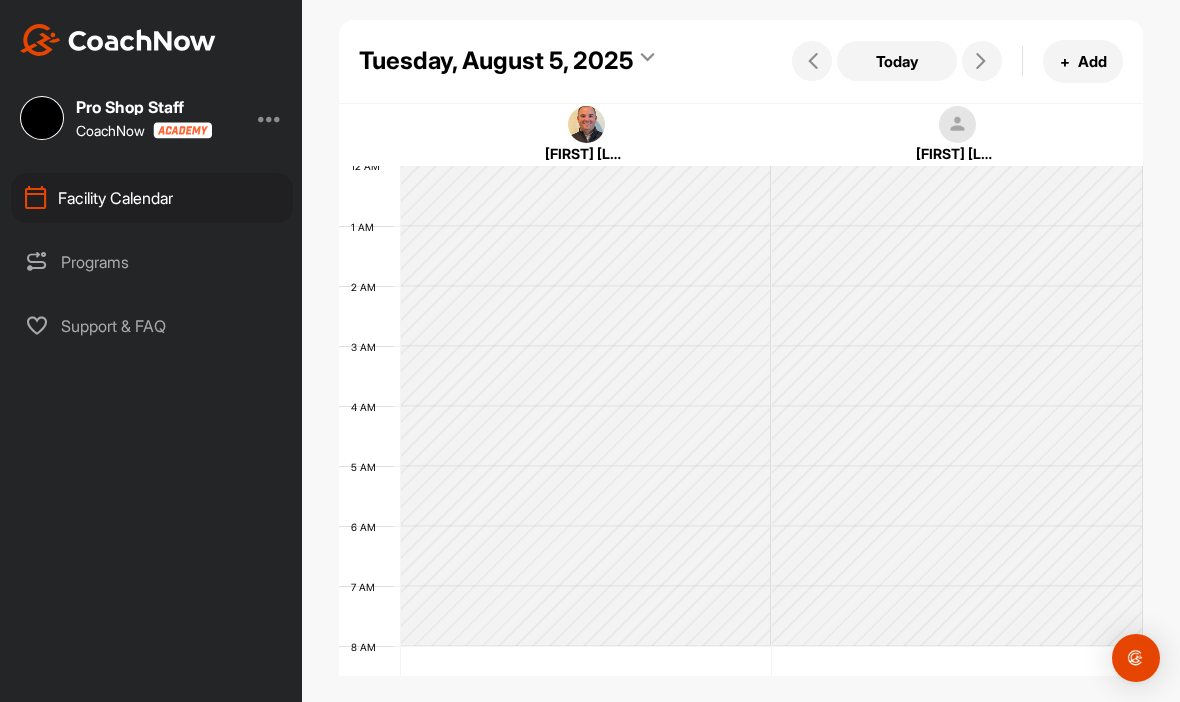 click at bounding box center [270, 118] 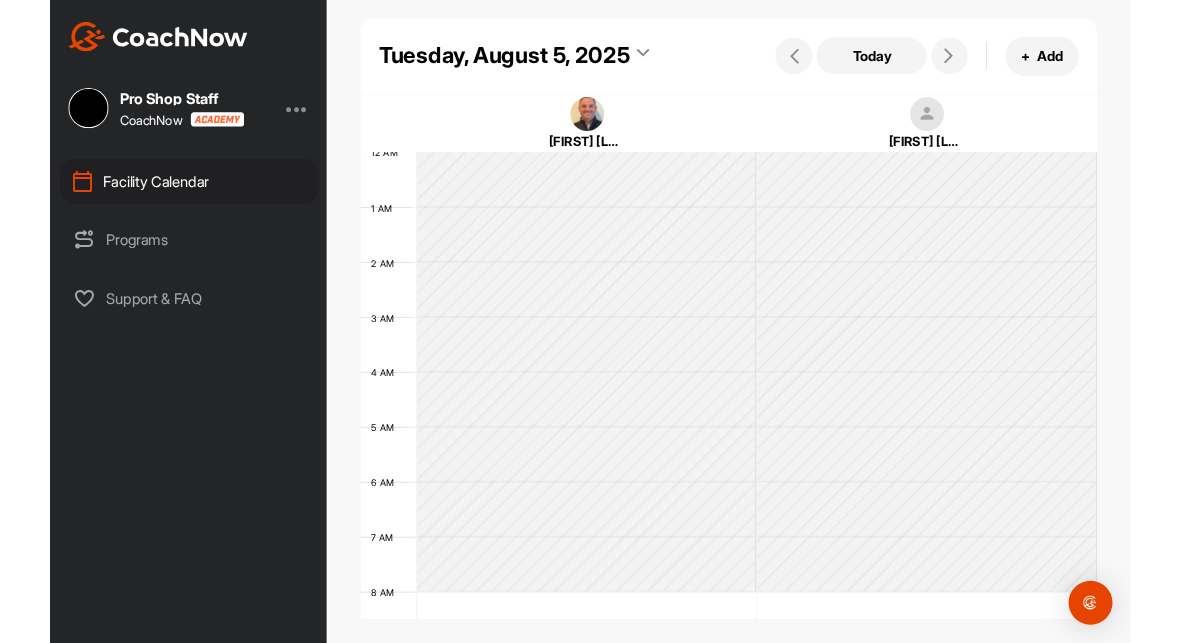 scroll, scrollTop: 0, scrollLeft: 0, axis: both 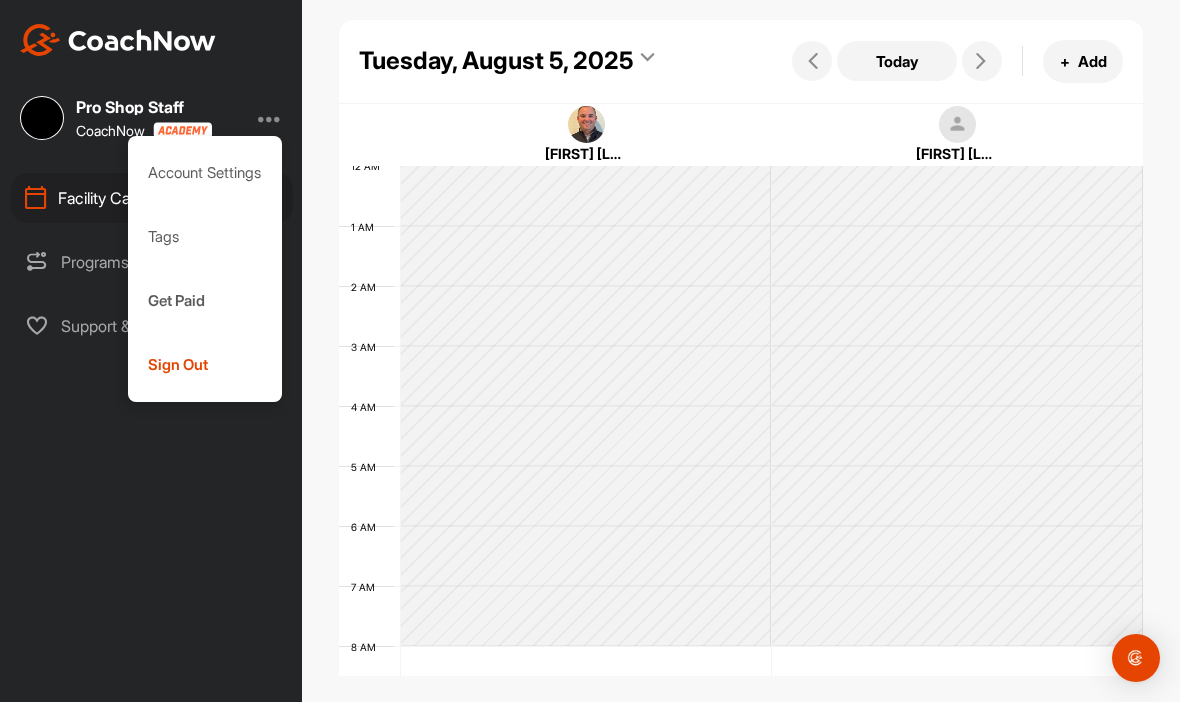 click on "Account Settings" at bounding box center [205, 173] 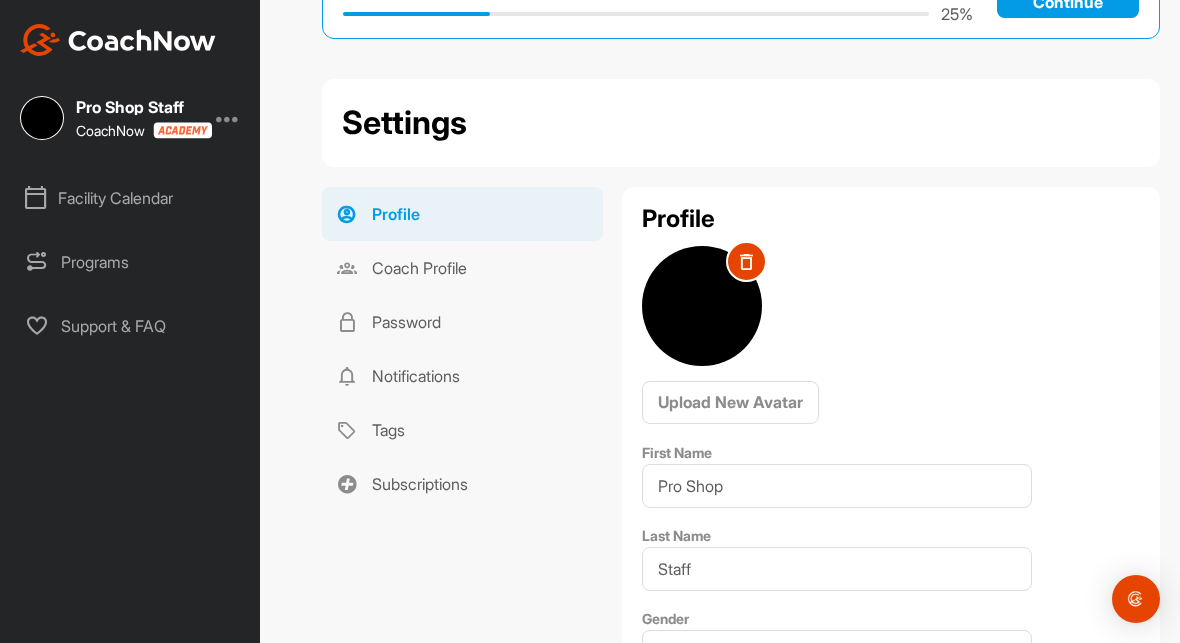 scroll, scrollTop: 74, scrollLeft: 0, axis: vertical 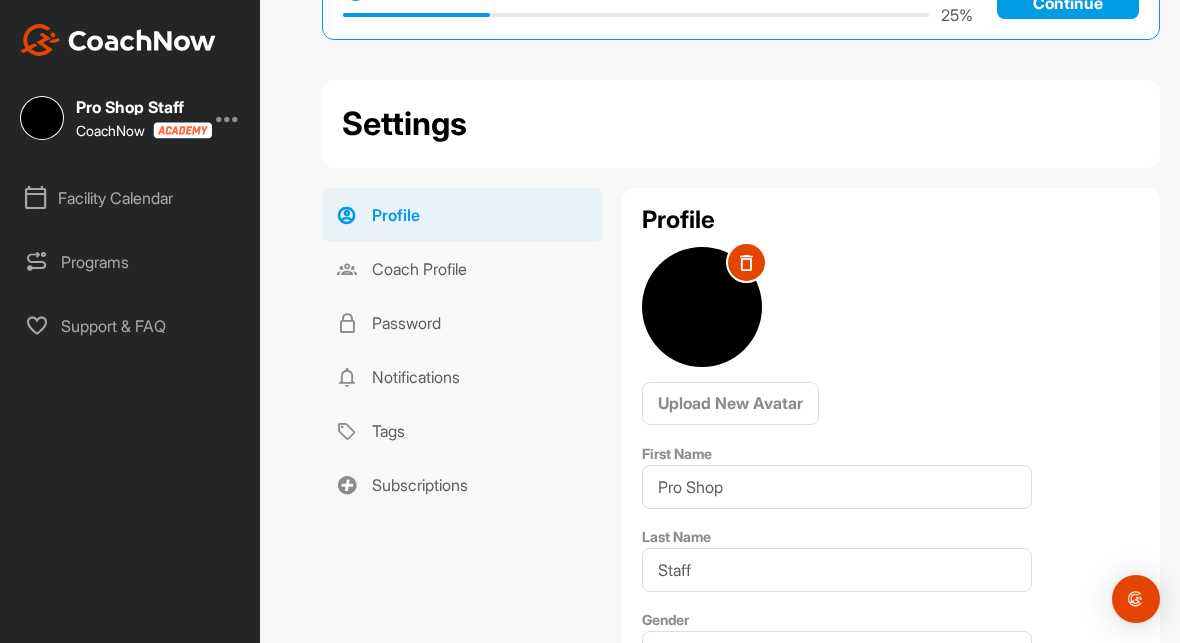 click on "Coach Profile" at bounding box center [462, 269] 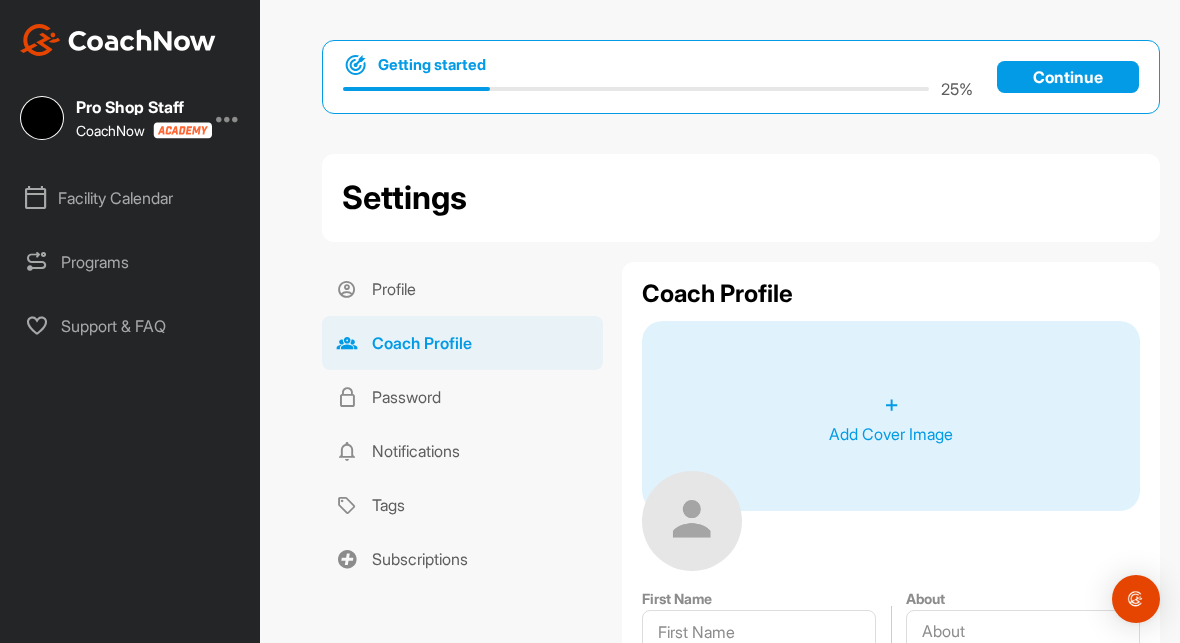 type on "Pro Shop" 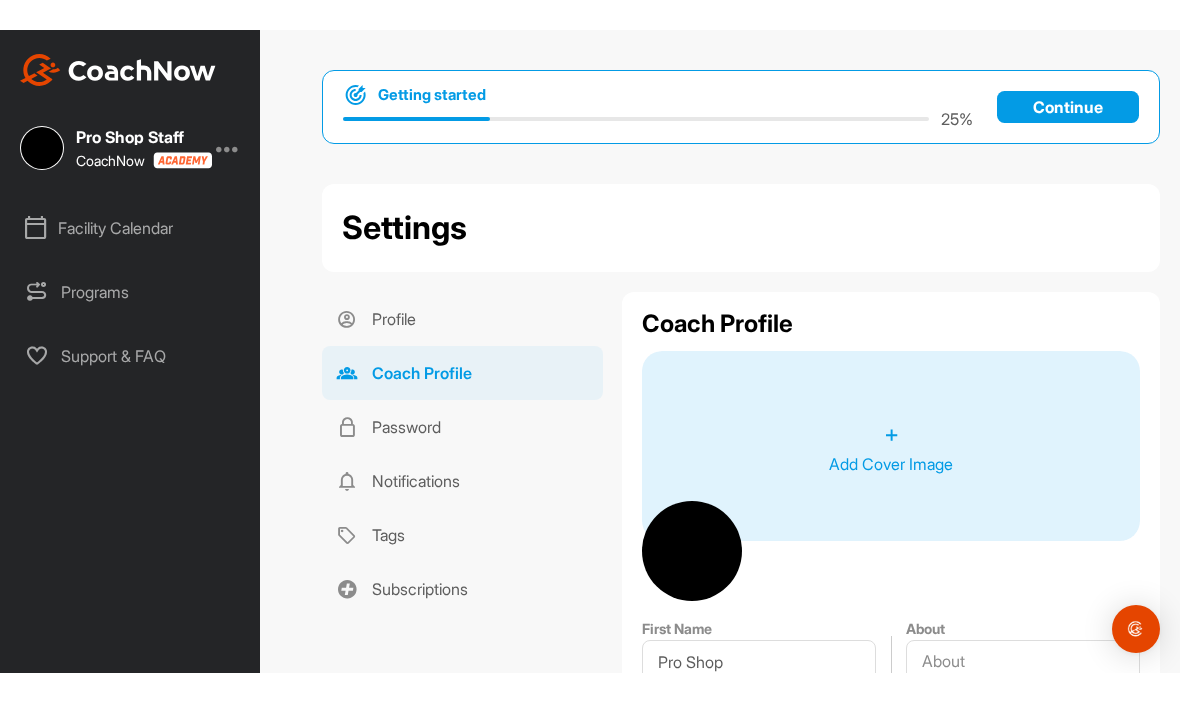 scroll, scrollTop: 0, scrollLeft: 0, axis: both 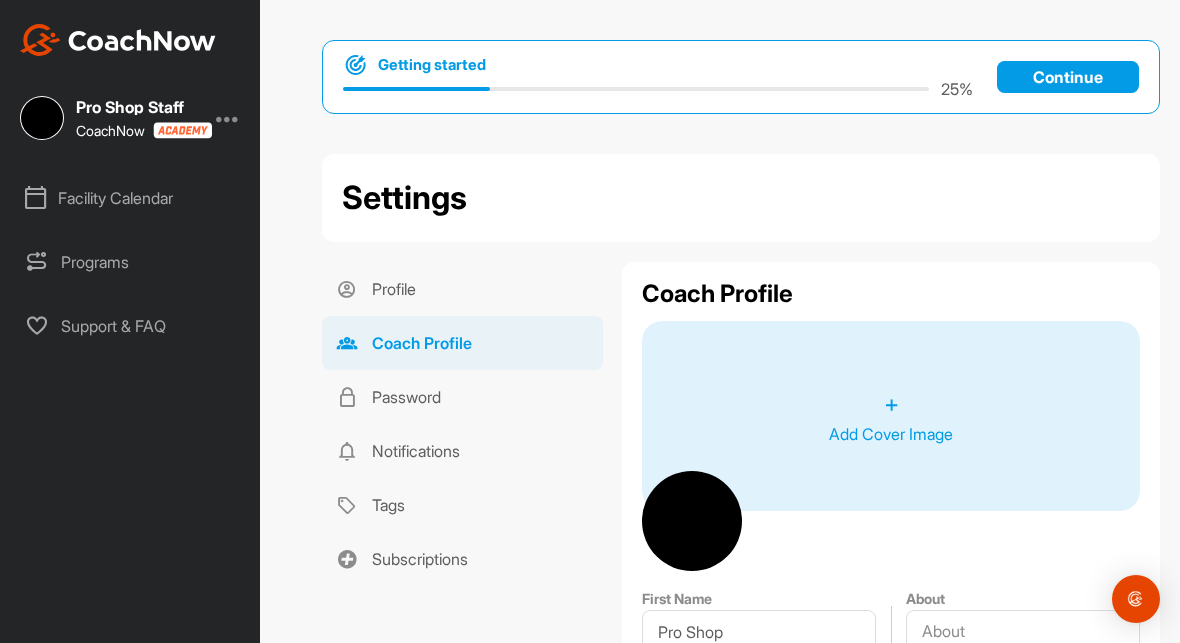click on "Password" at bounding box center [462, 397] 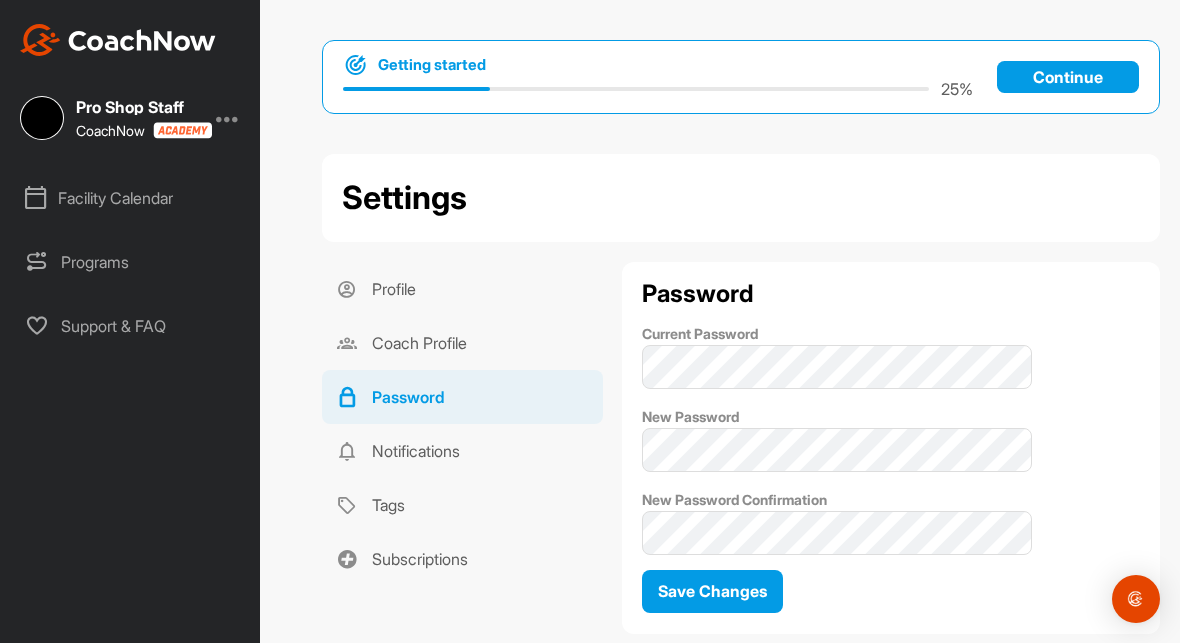 click on "Notifications" at bounding box center (462, 451) 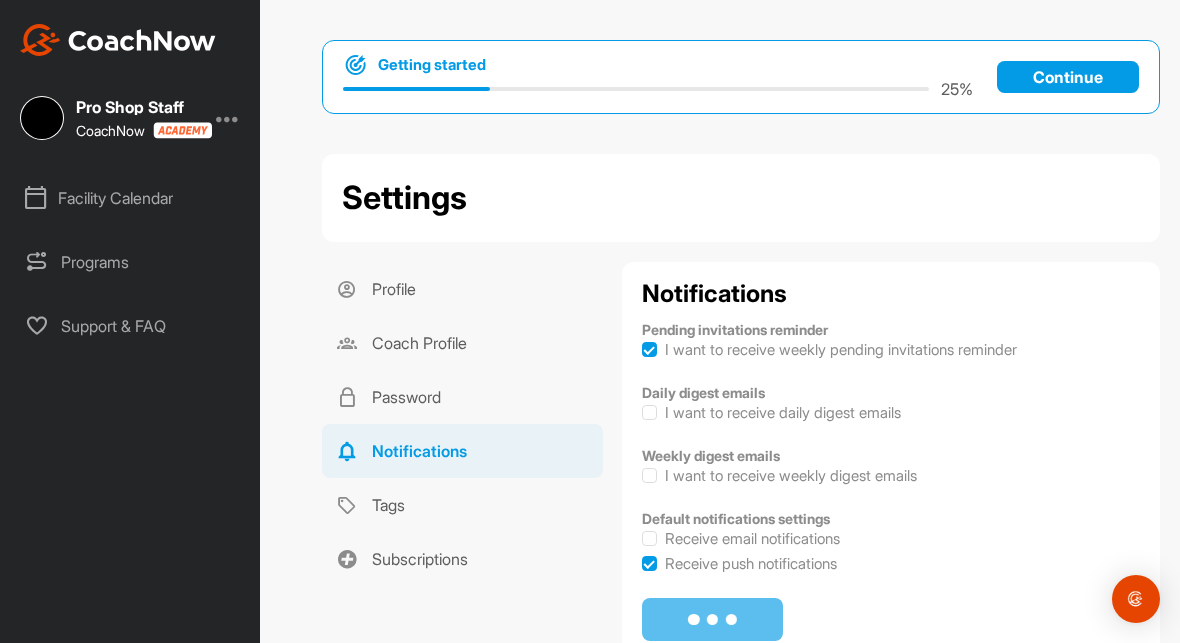 checkbox on "true" 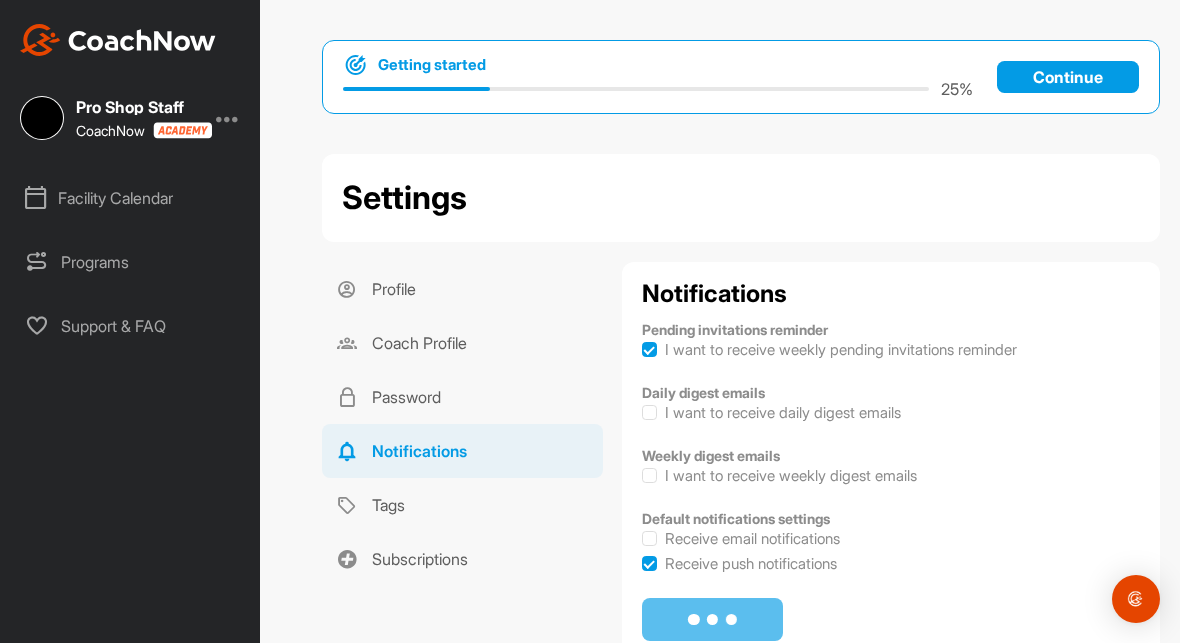 checkbox on "true" 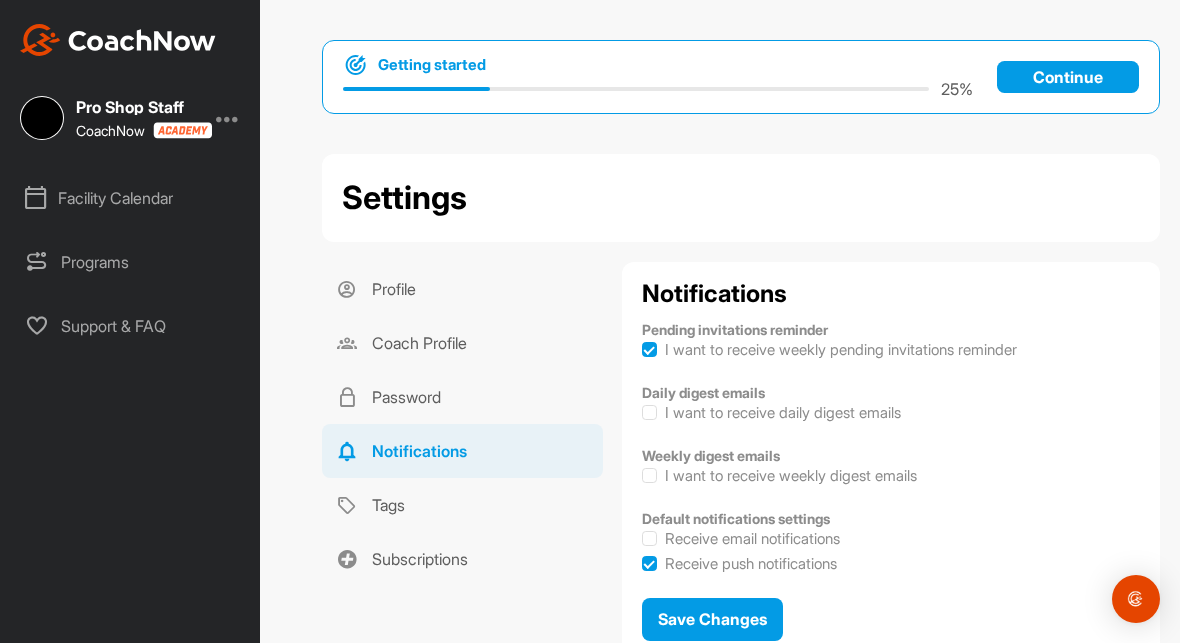 click on "Tags" at bounding box center (462, 505) 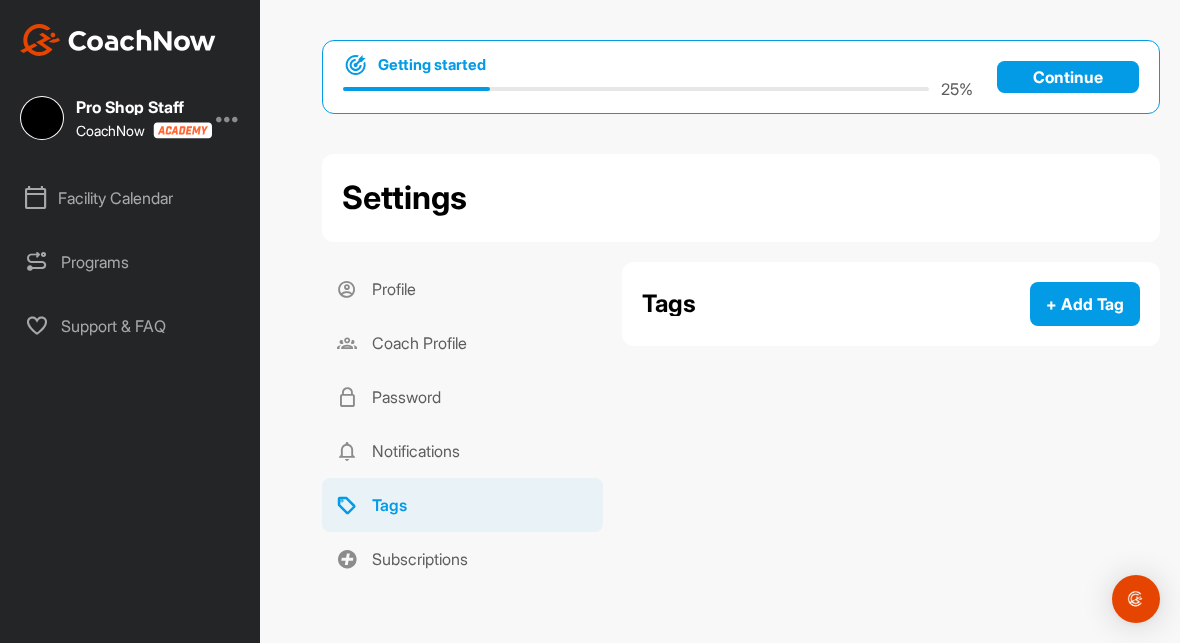 click on "Continue" at bounding box center [1068, 77] 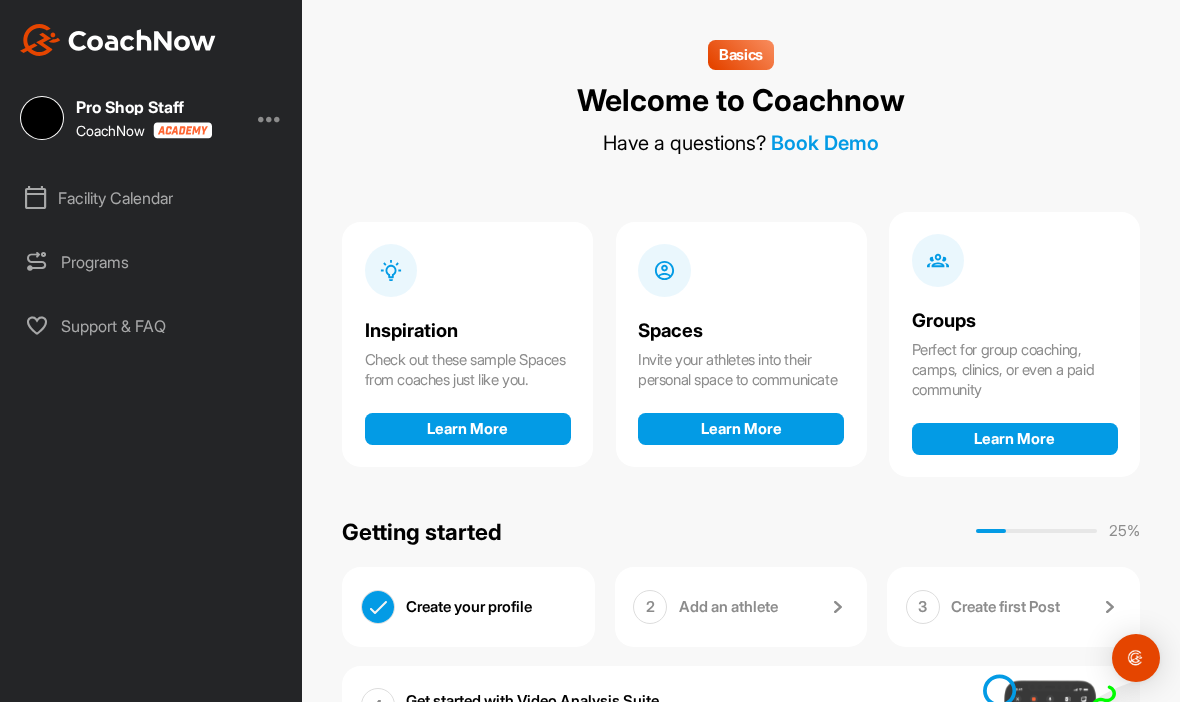 scroll, scrollTop: 0, scrollLeft: 0, axis: both 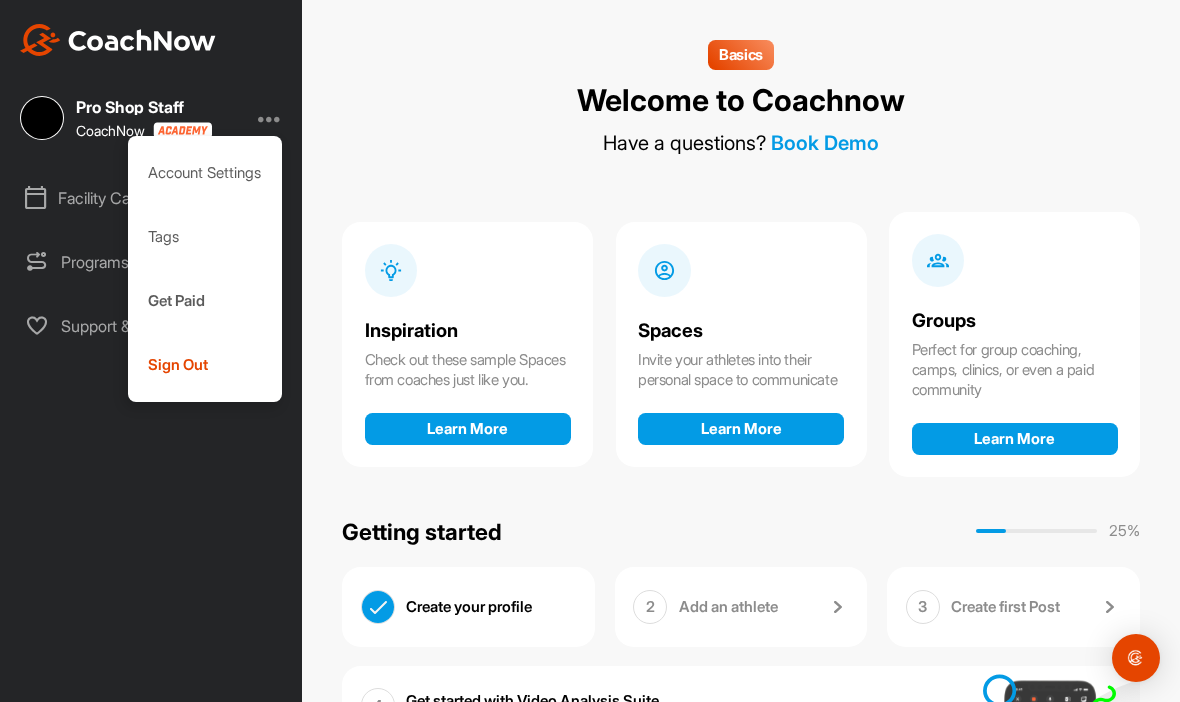 click on "Facility Calendar" at bounding box center (152, 198) 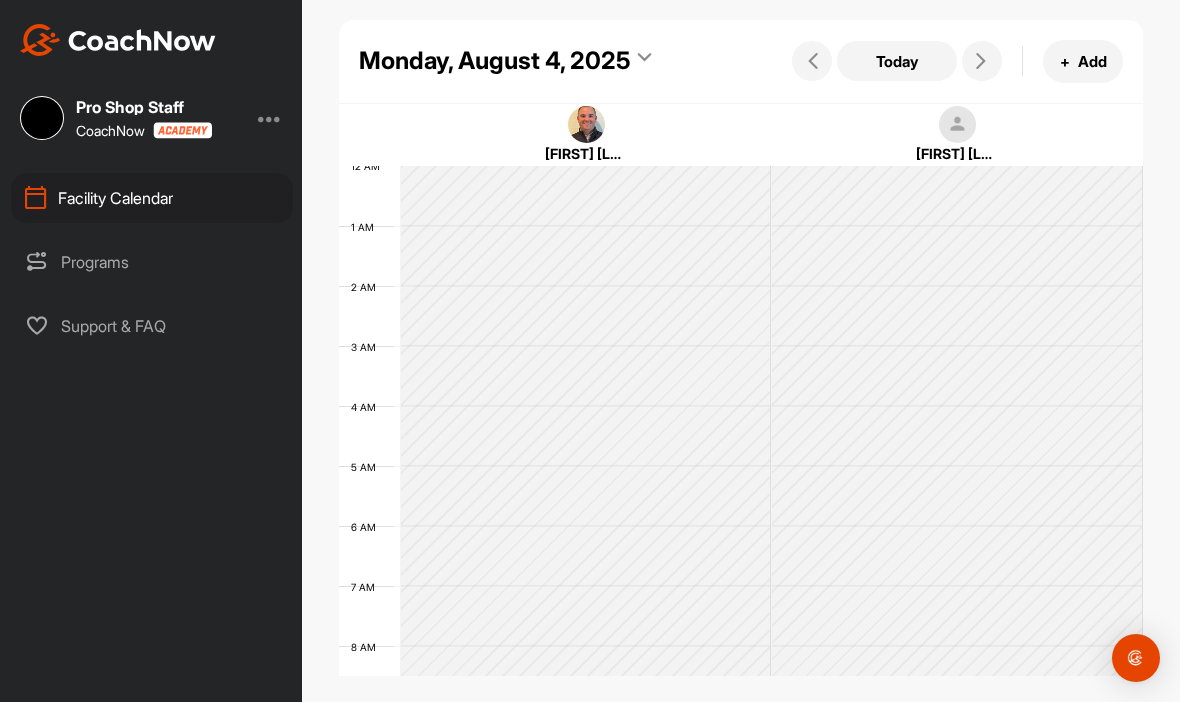 scroll, scrollTop: 346, scrollLeft: 0, axis: vertical 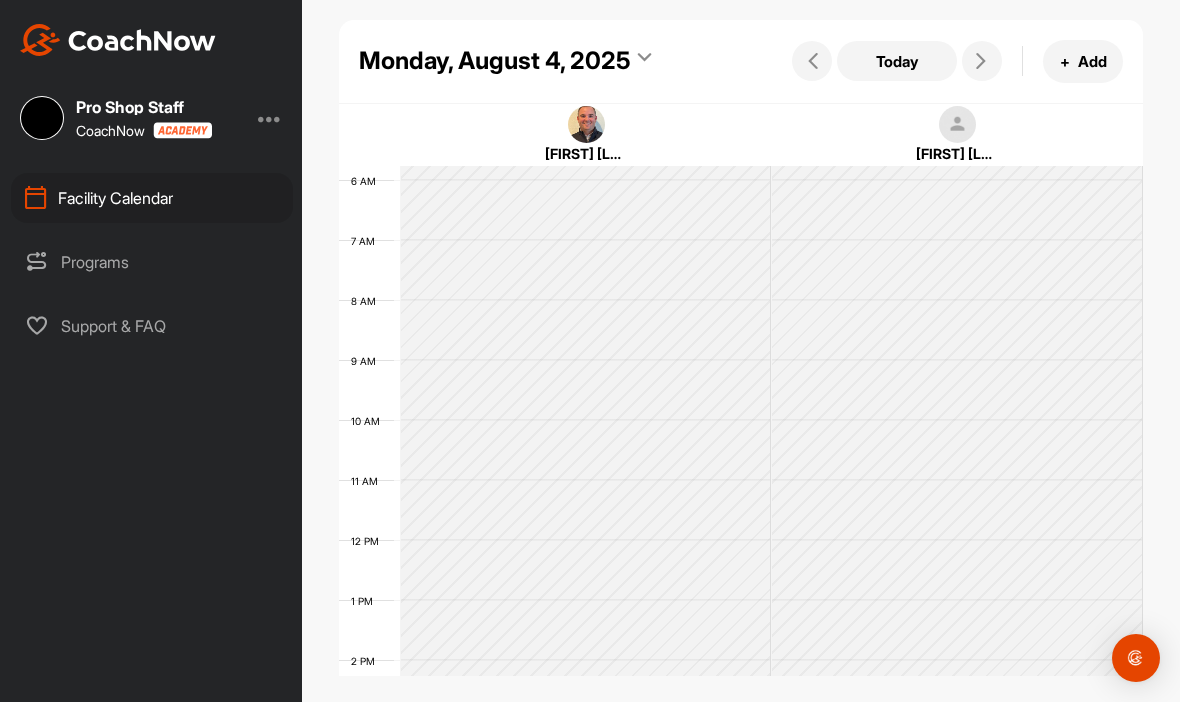 click at bounding box center [270, 118] 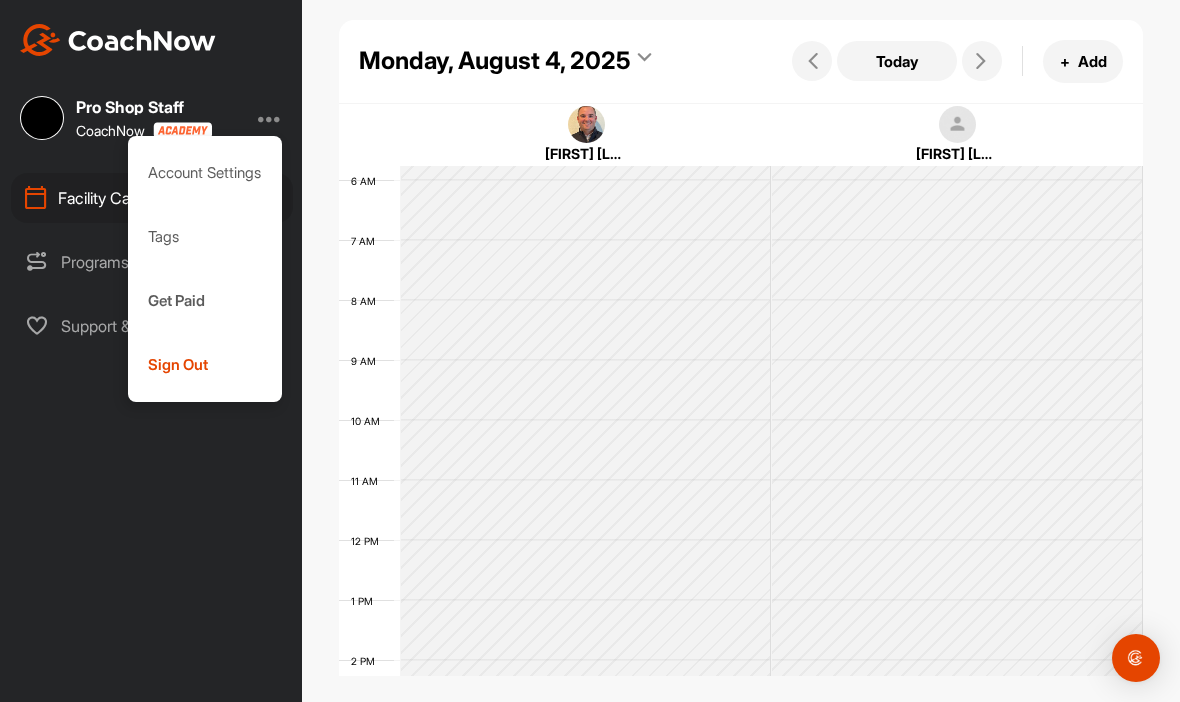 click on "Sign Out" at bounding box center (205, 365) 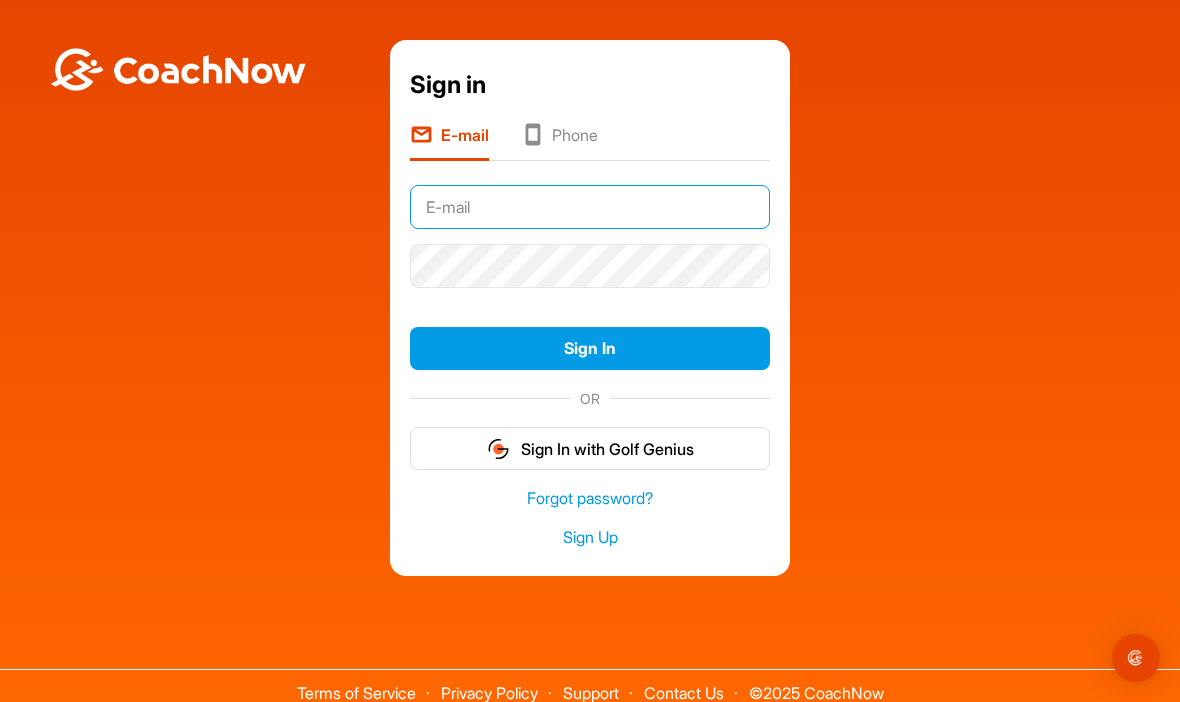 type on "[EMAIL]" 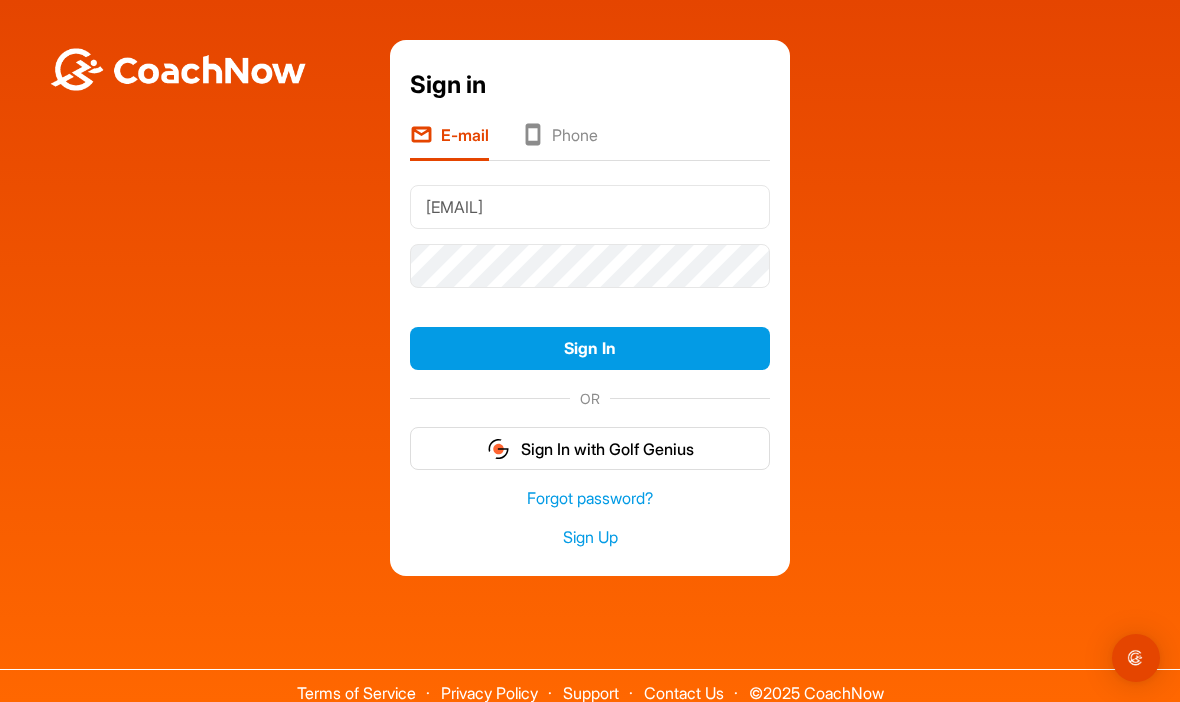 click on "Sign In" at bounding box center [590, 348] 